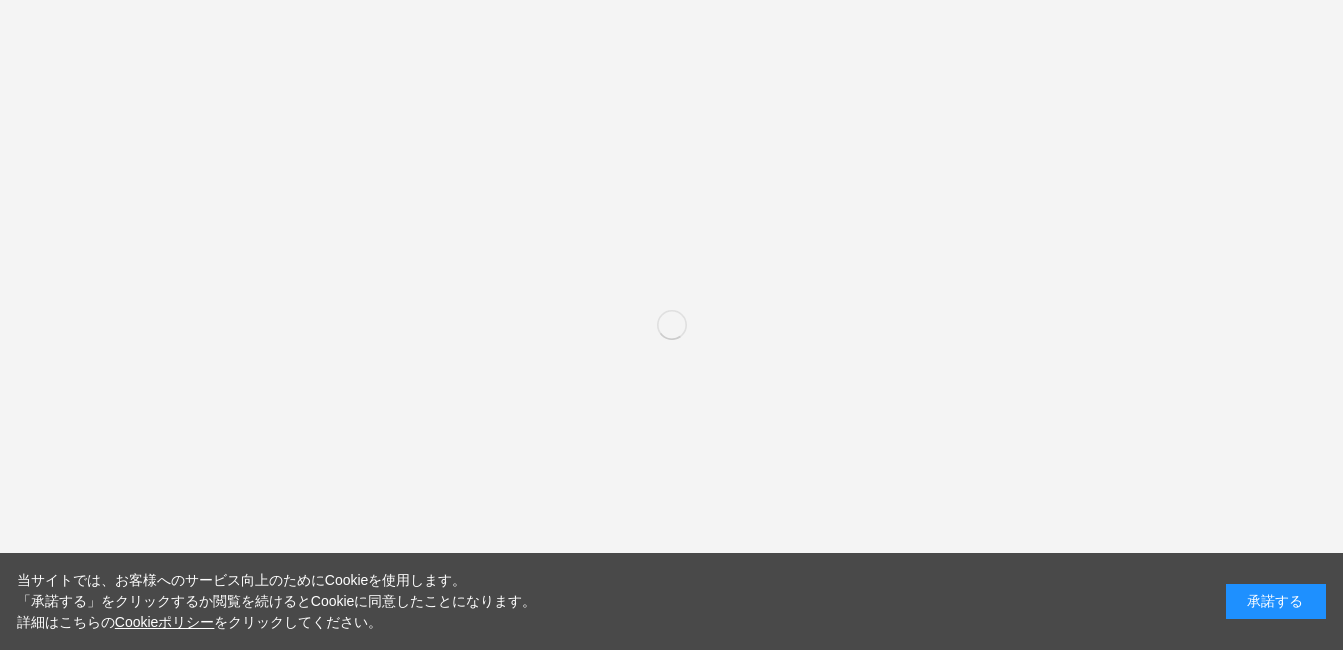scroll, scrollTop: 0, scrollLeft: 0, axis: both 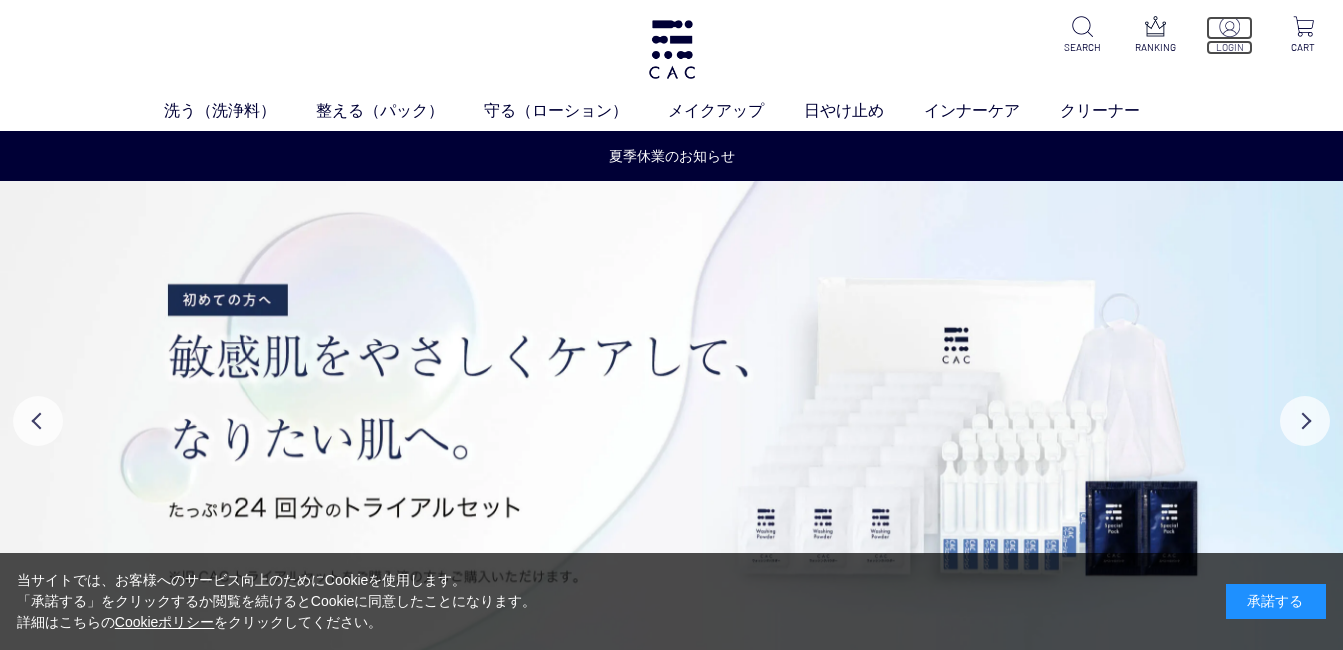 click at bounding box center (1229, 26) 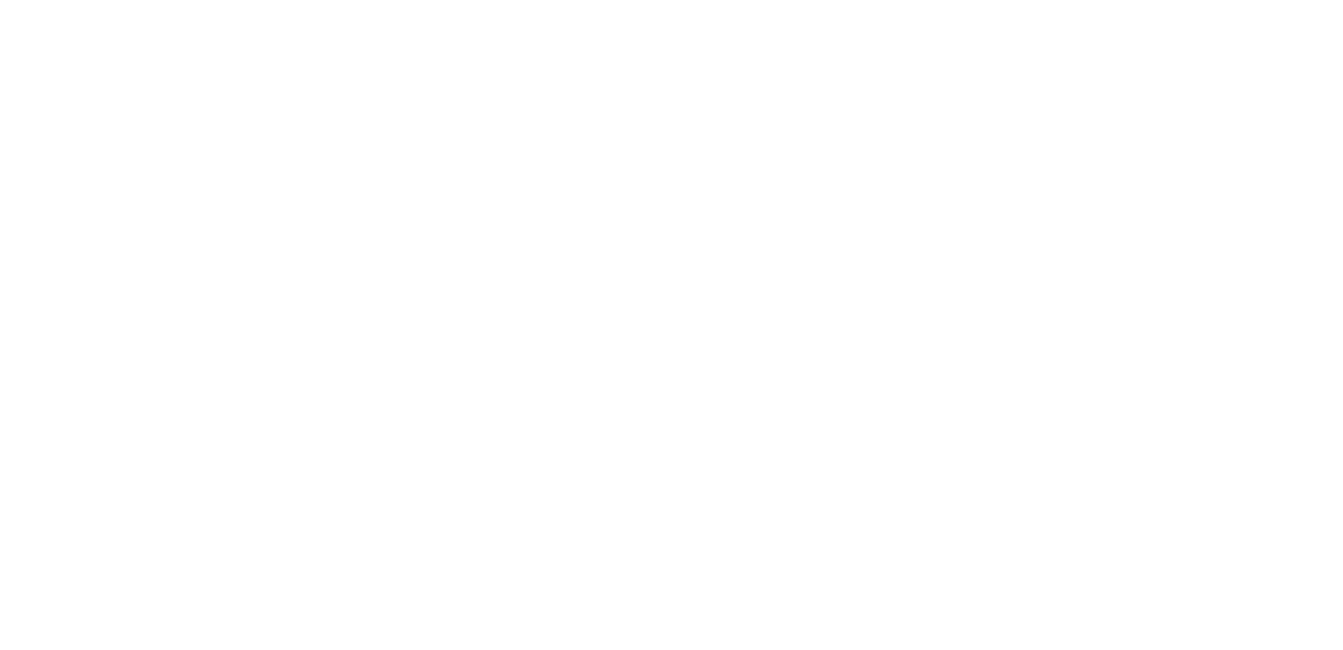 scroll, scrollTop: 0, scrollLeft: 0, axis: both 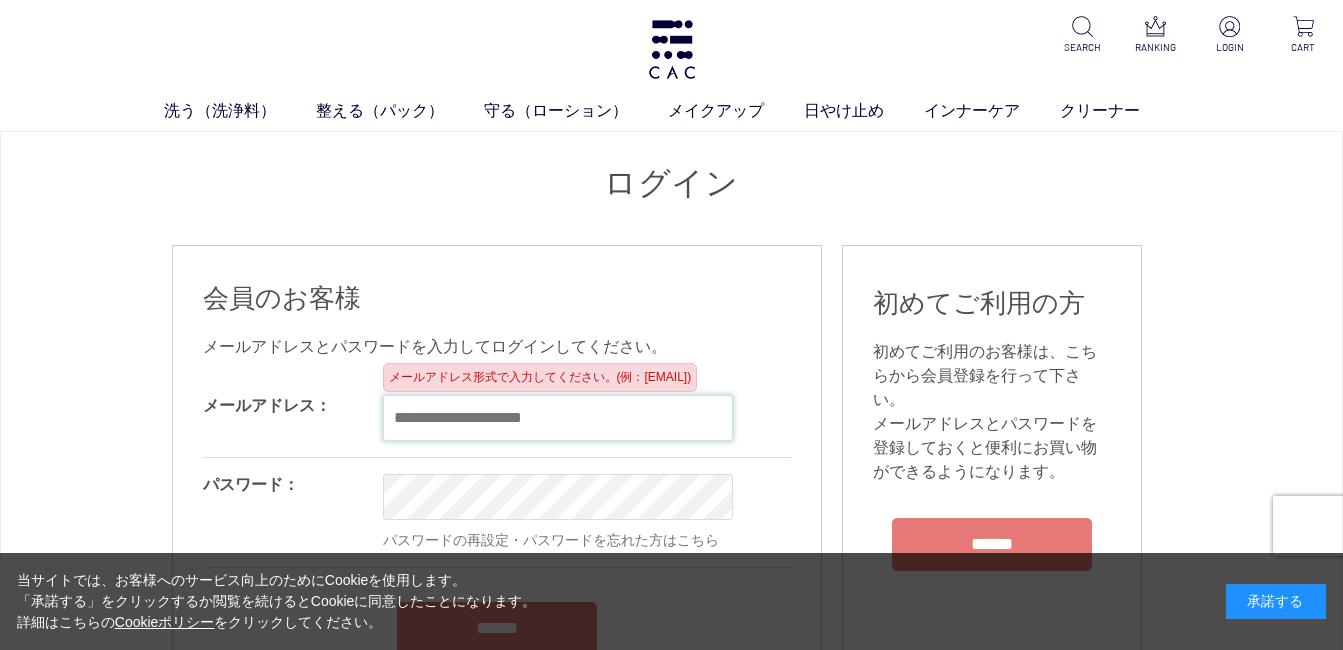 click at bounding box center (558, 418) 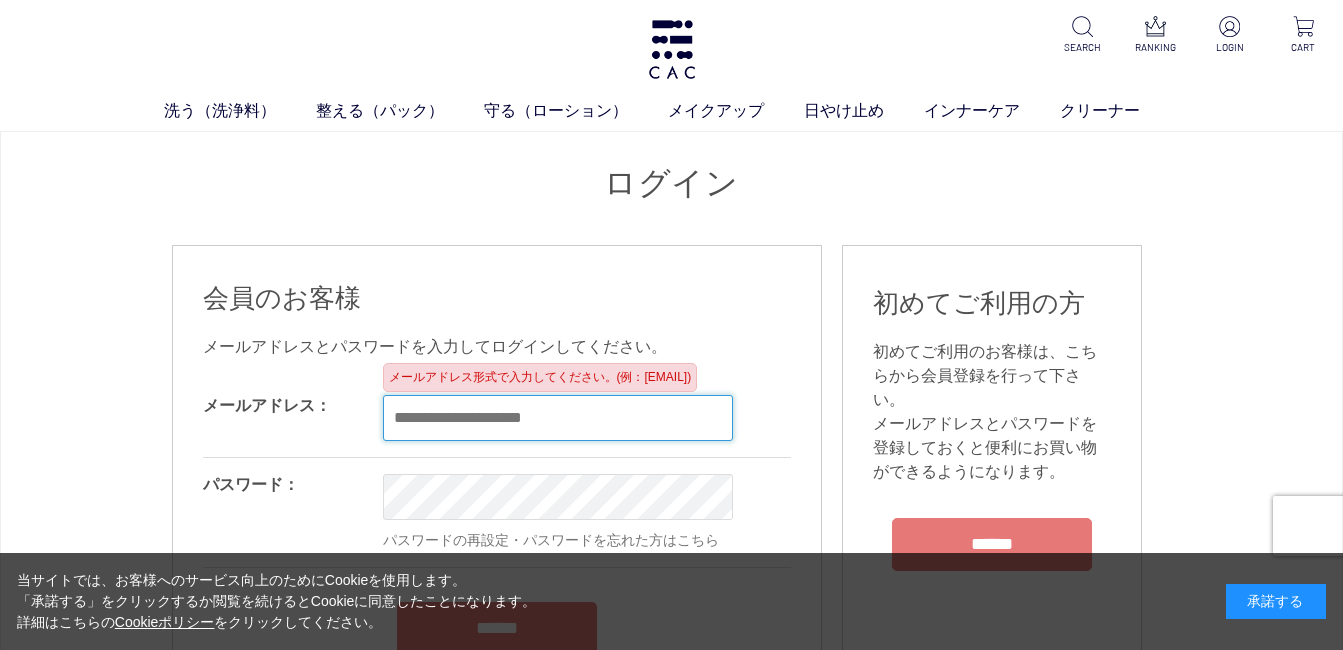 type on "**********" 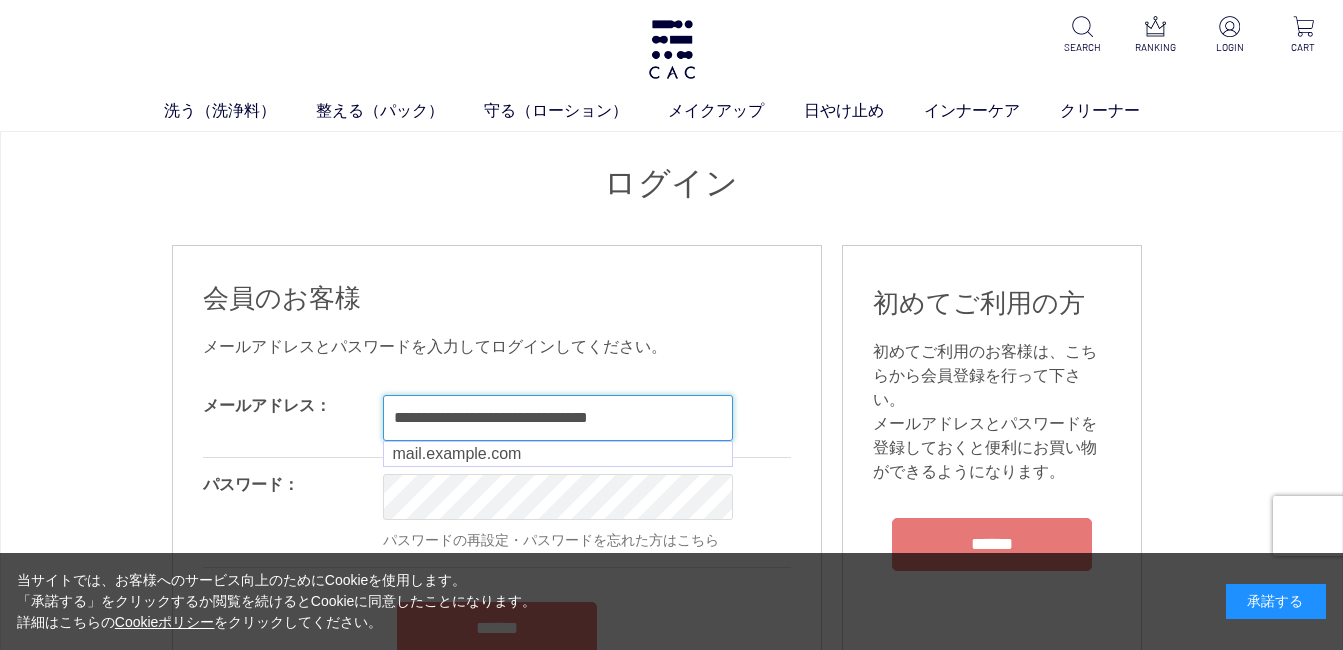 scroll, scrollTop: 100, scrollLeft: 0, axis: vertical 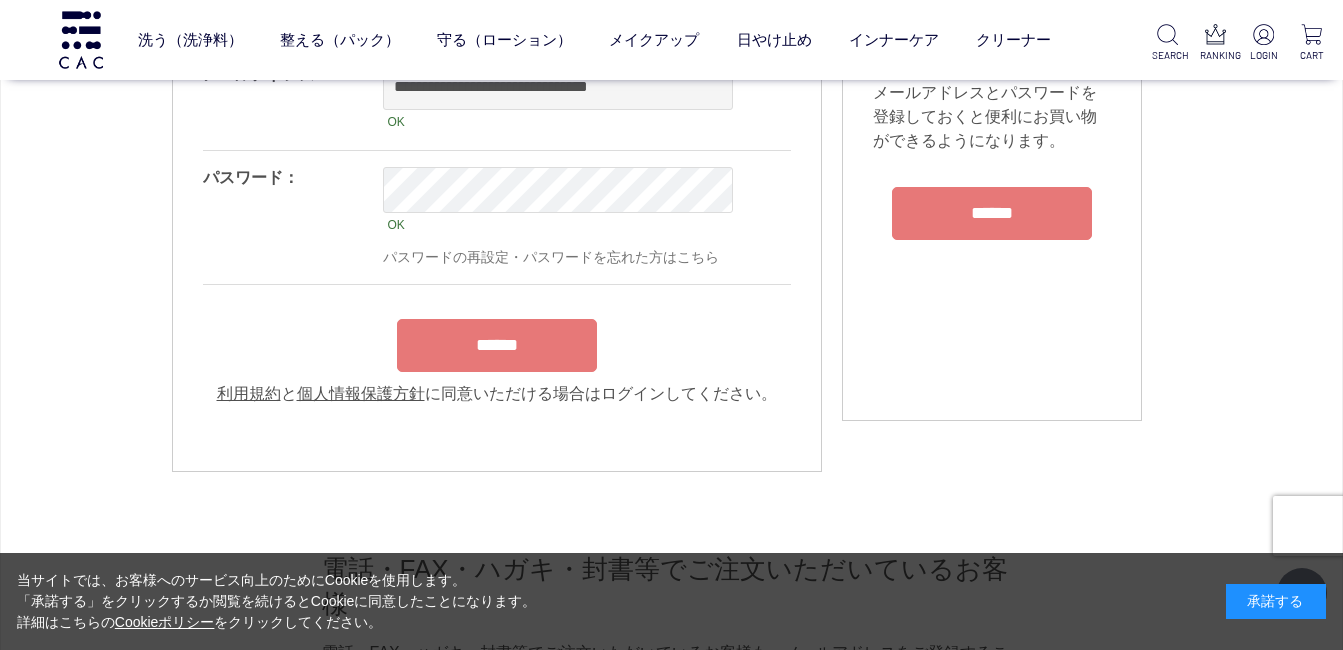 click on "******" at bounding box center (497, 340) 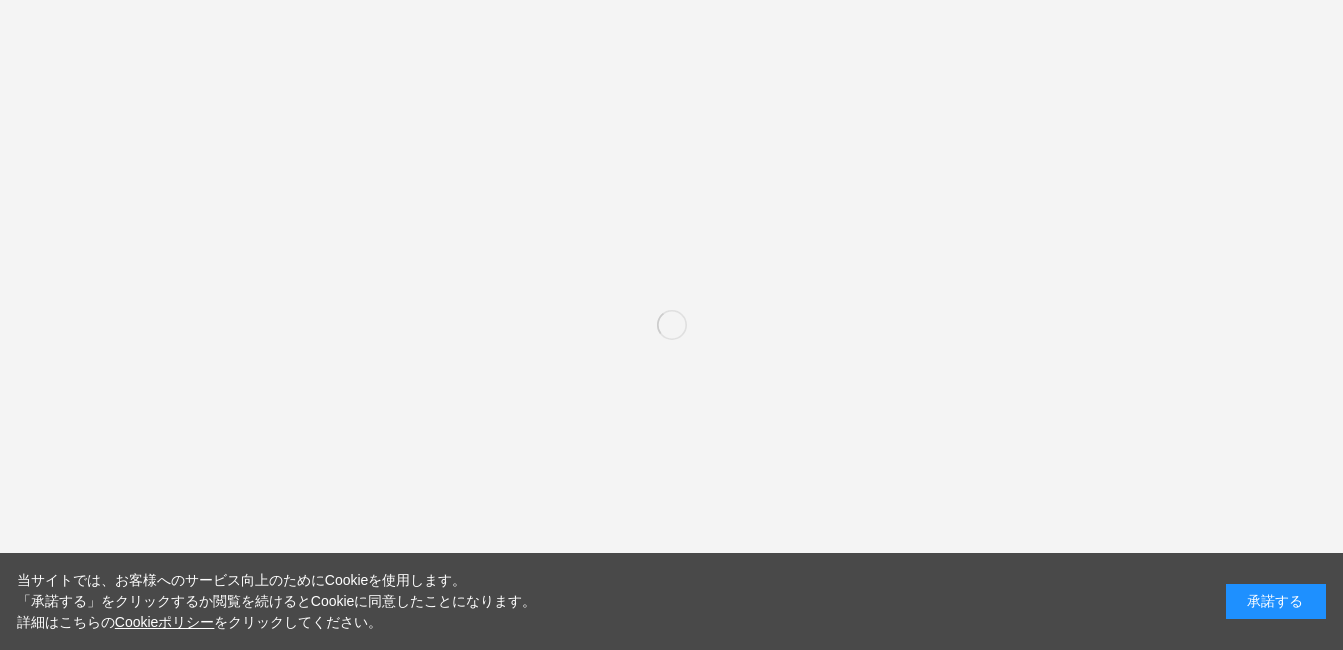 scroll, scrollTop: 0, scrollLeft: 0, axis: both 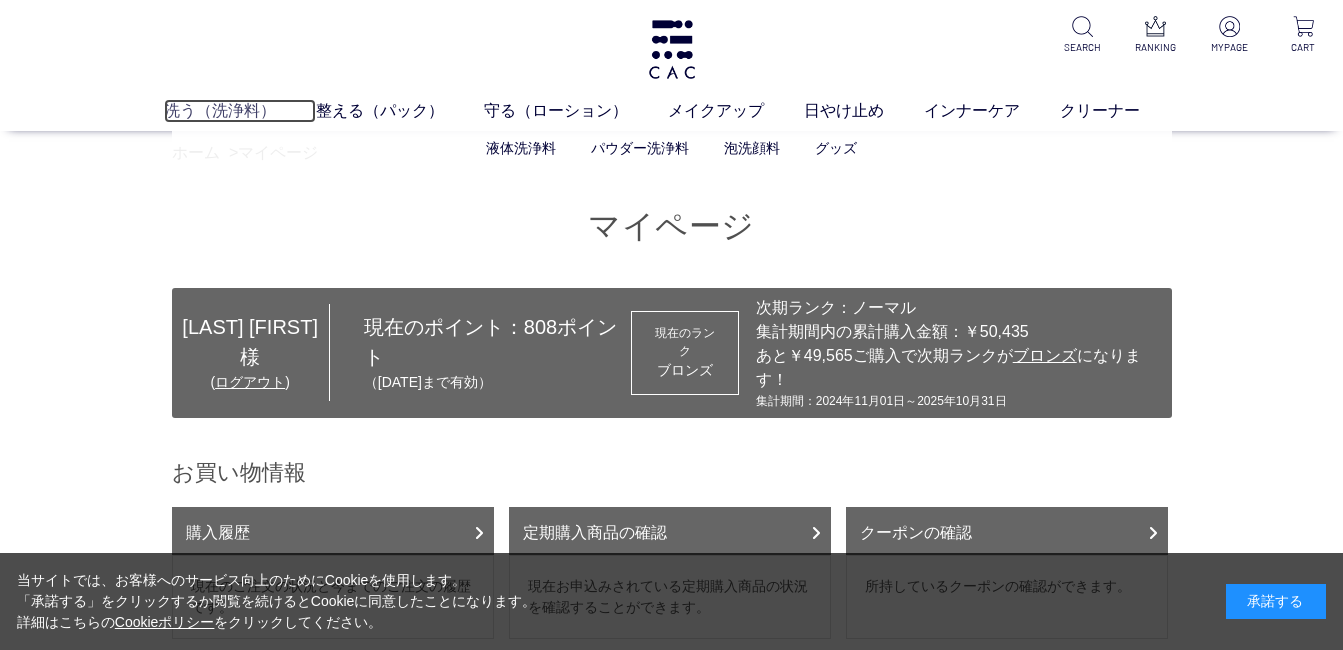 click on "洗う（洗浄料）" at bounding box center [240, 111] 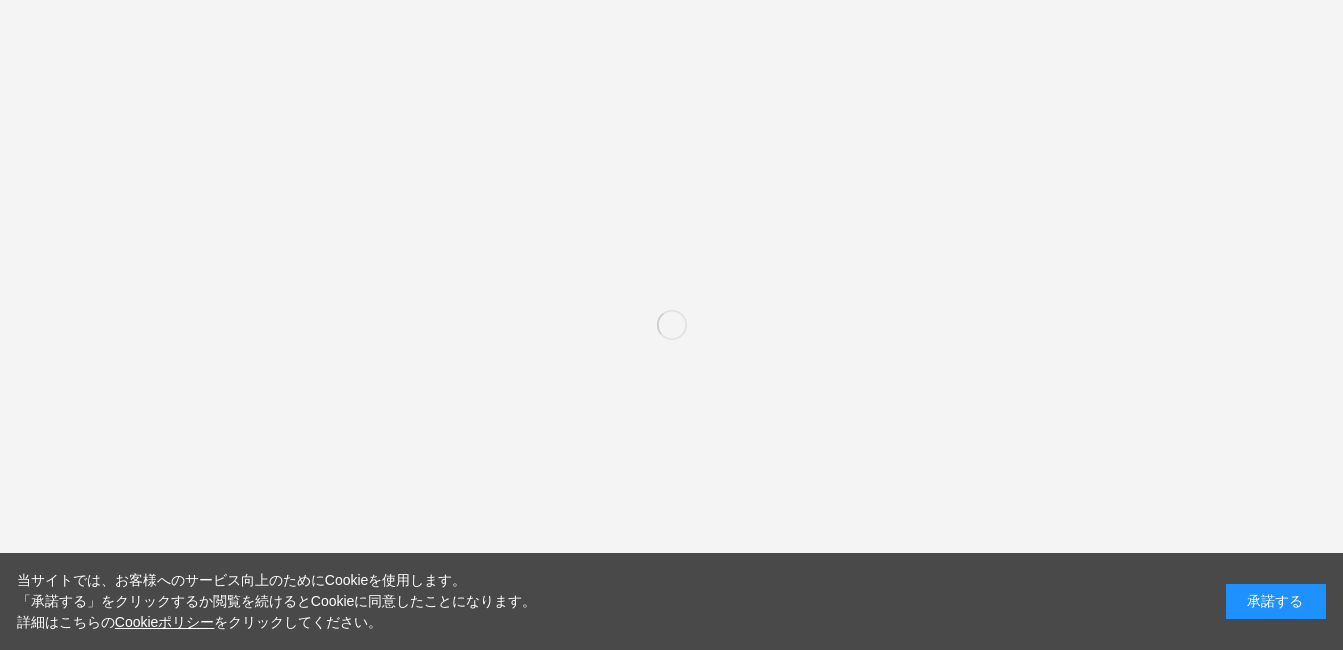 scroll, scrollTop: 0, scrollLeft: 0, axis: both 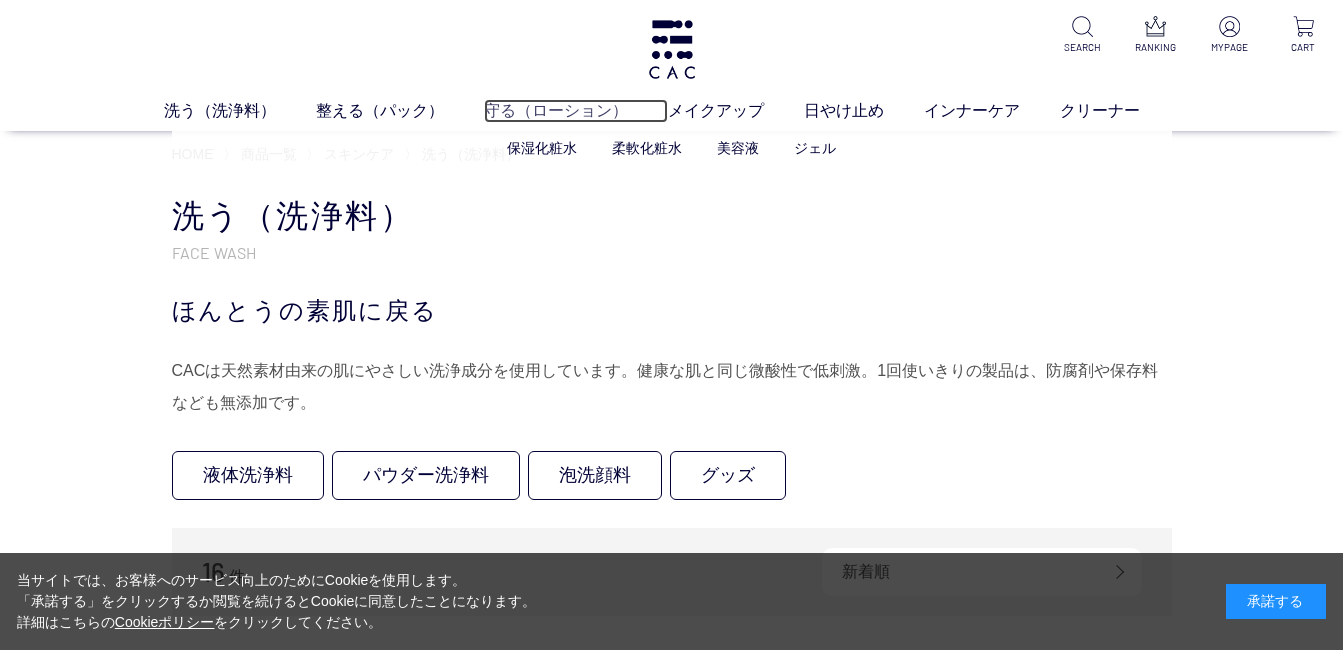 click on "守る（ローション）" at bounding box center (576, 111) 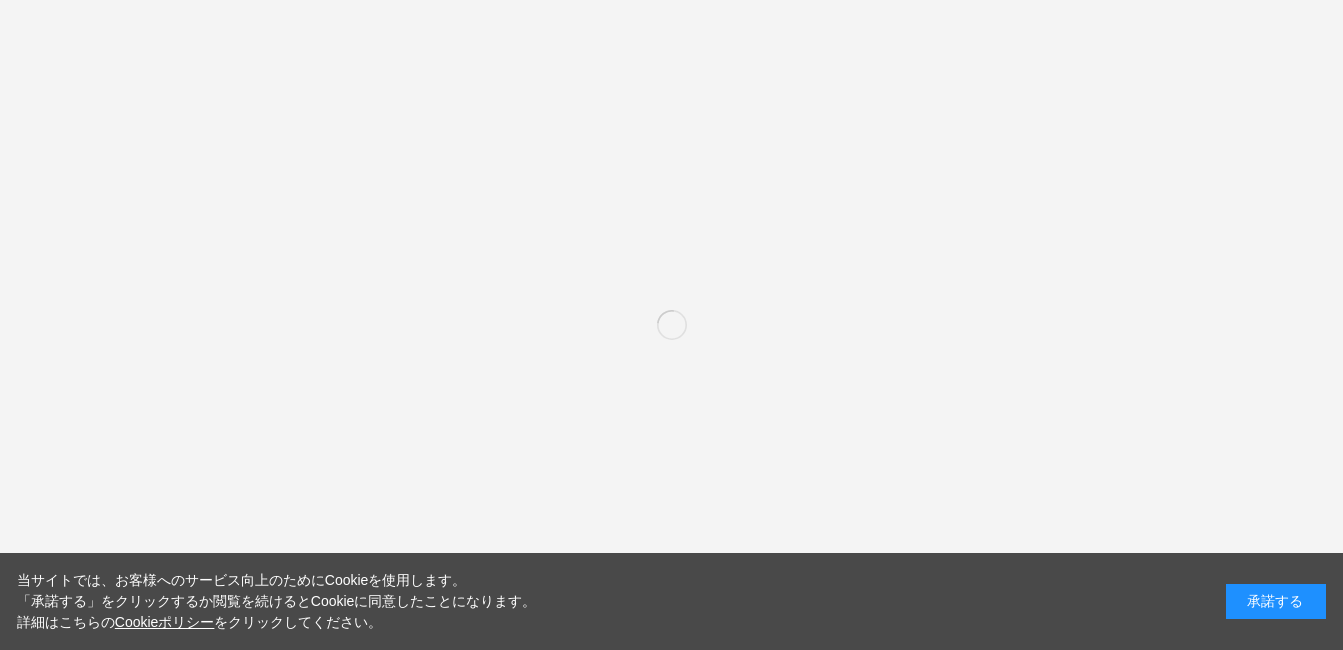 scroll, scrollTop: 0, scrollLeft: 0, axis: both 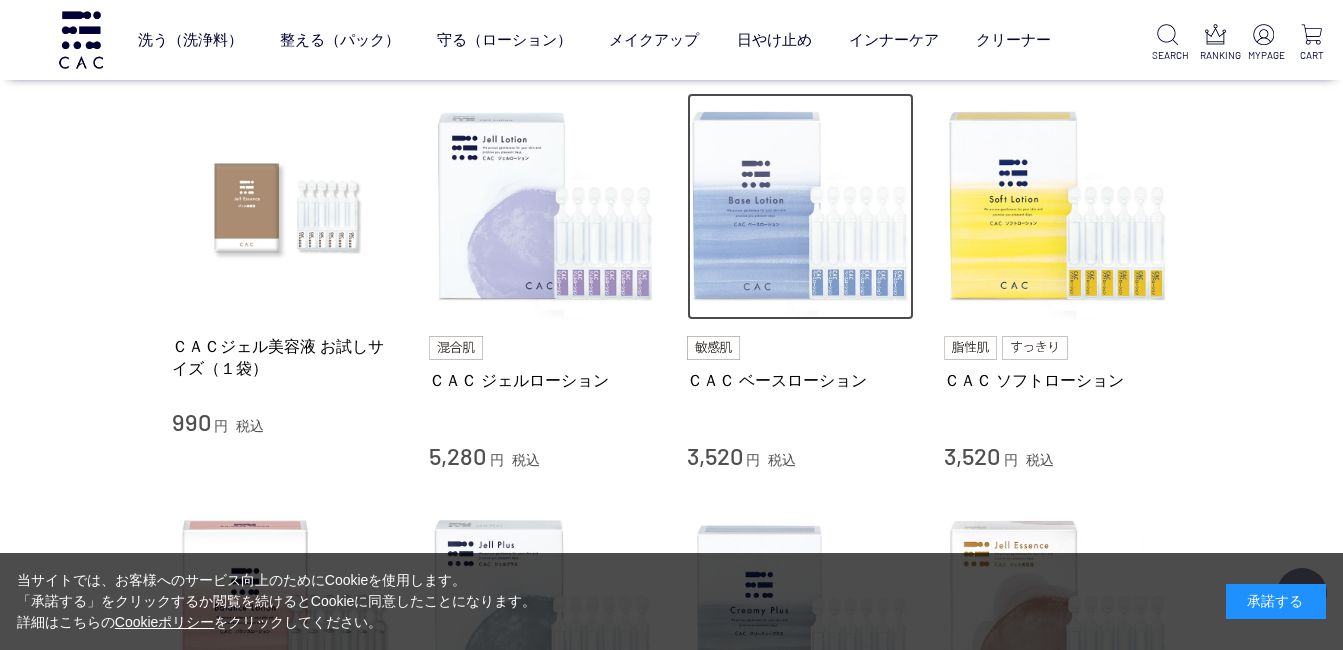 click at bounding box center (801, 207) 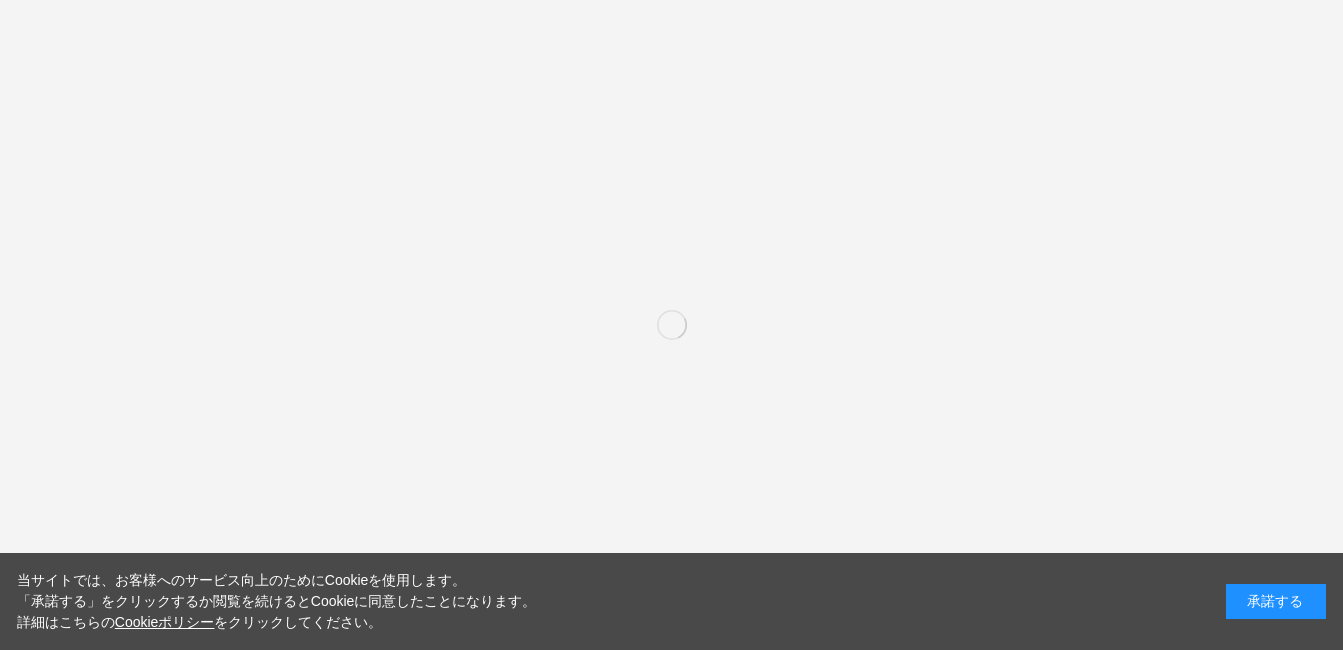 scroll, scrollTop: 0, scrollLeft: 0, axis: both 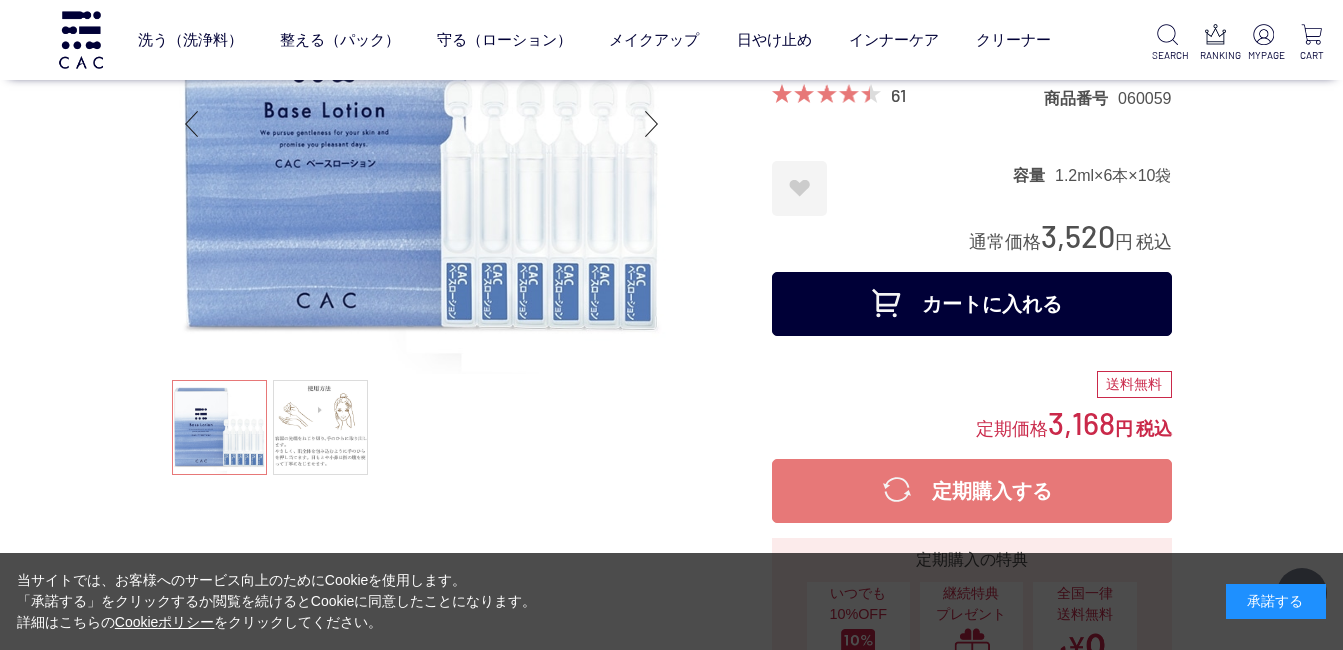 click on "カートに入れる" at bounding box center (972, 304) 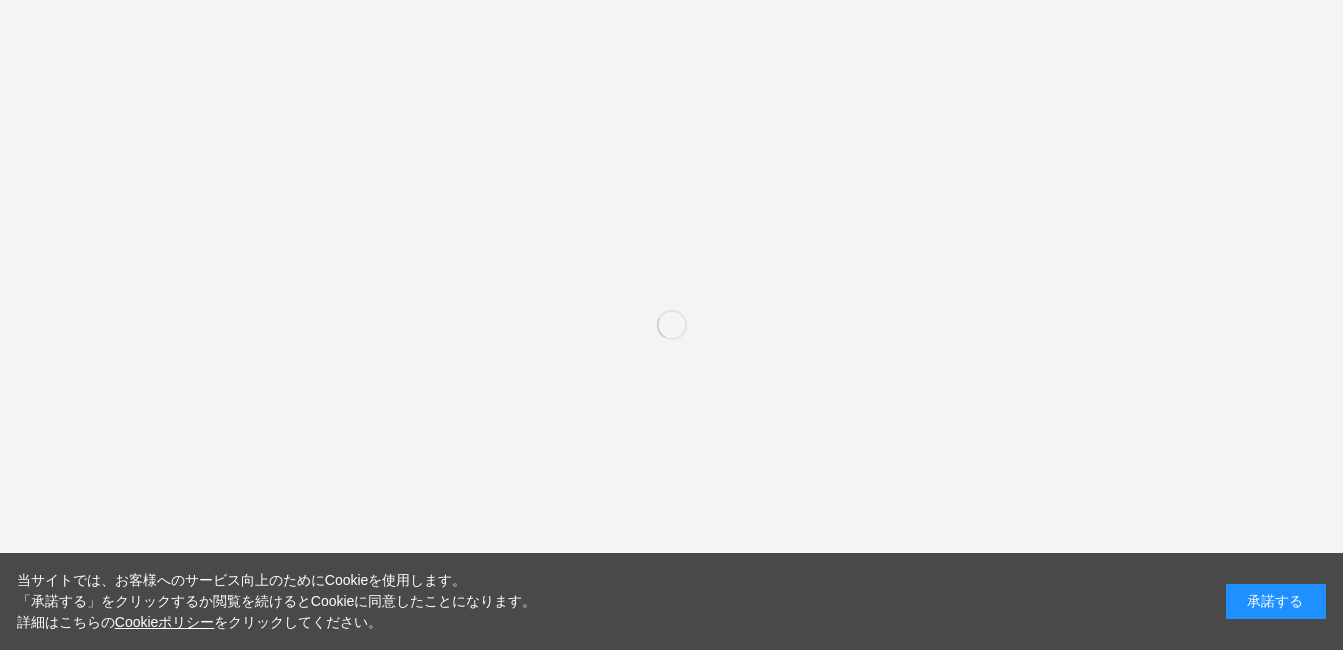 scroll, scrollTop: 0, scrollLeft: 0, axis: both 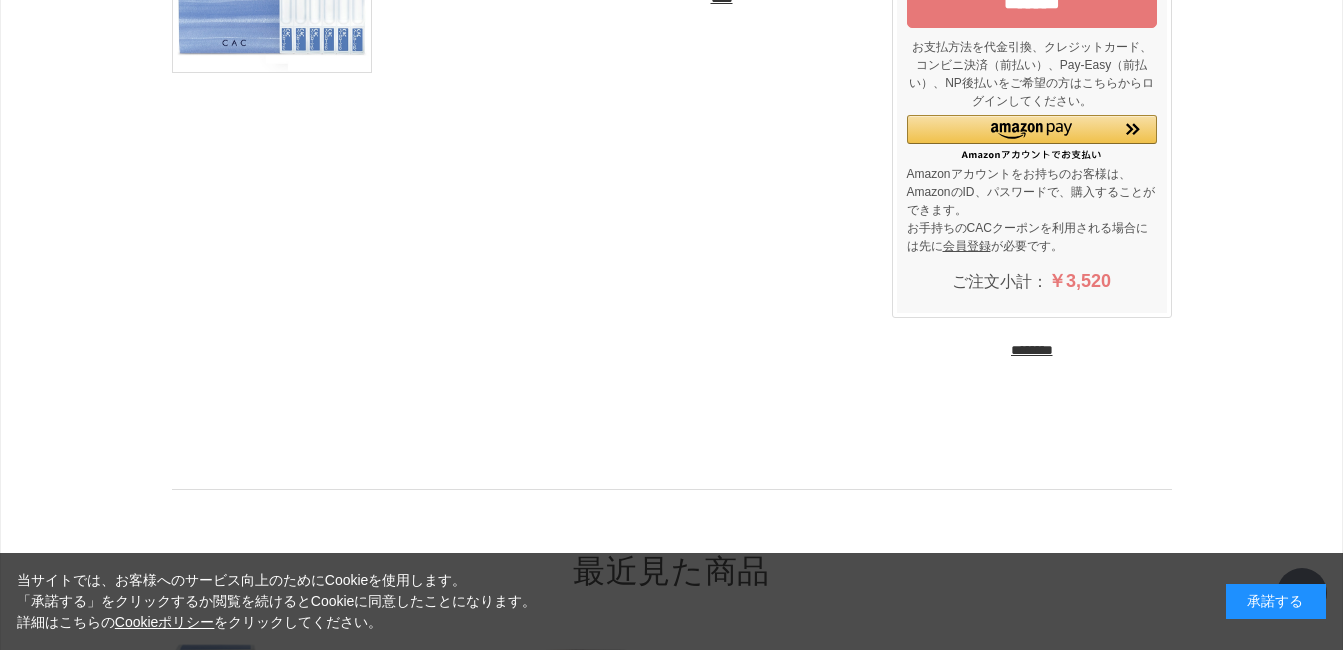 click on "********" at bounding box center [1032, 350] 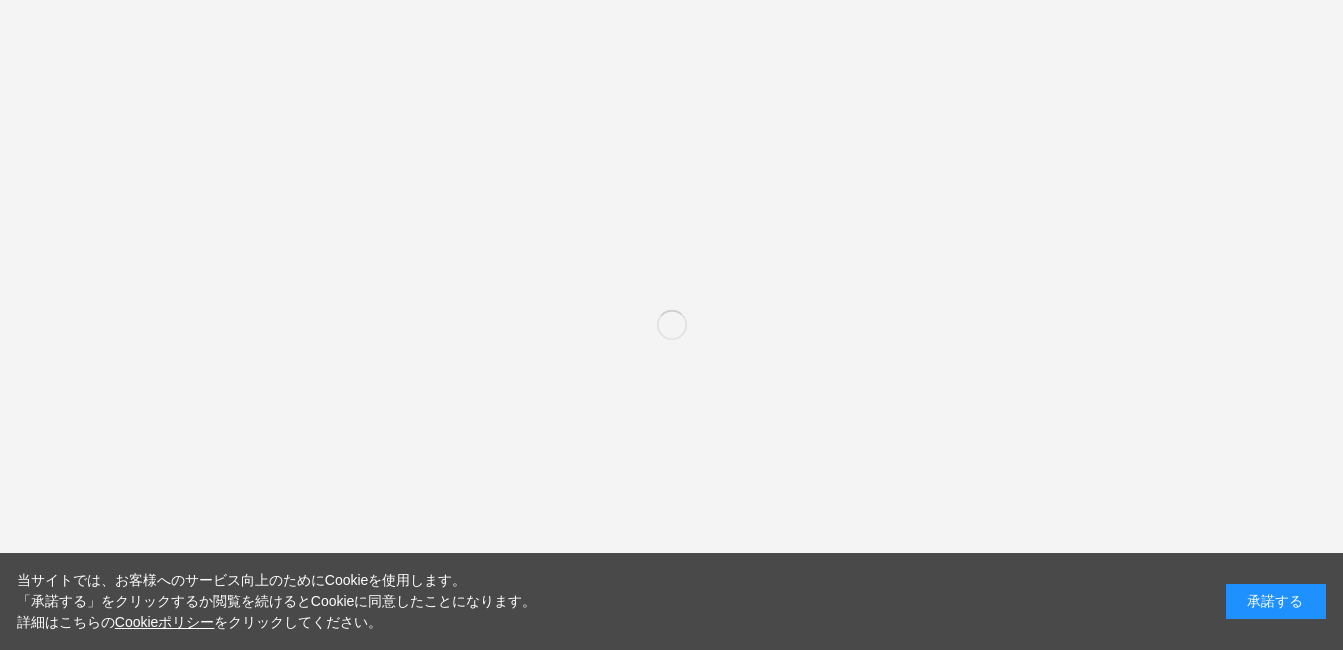 scroll, scrollTop: 0, scrollLeft: 0, axis: both 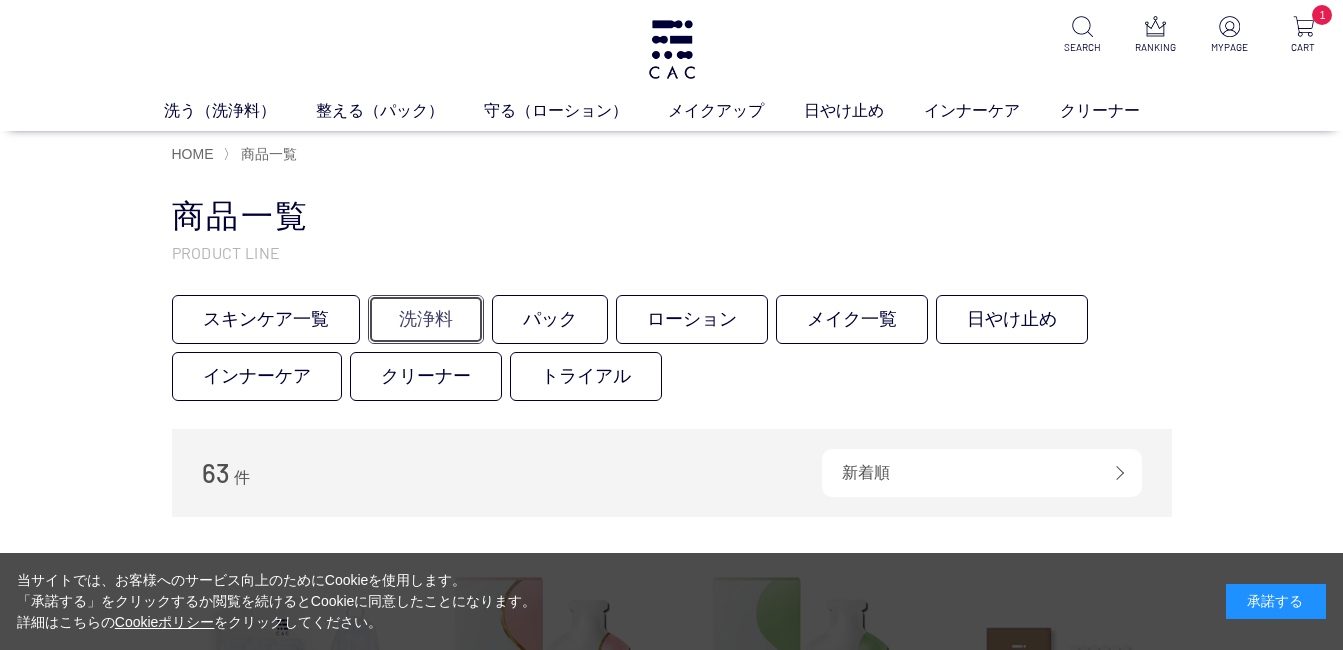 click on "洗浄料" at bounding box center [426, 319] 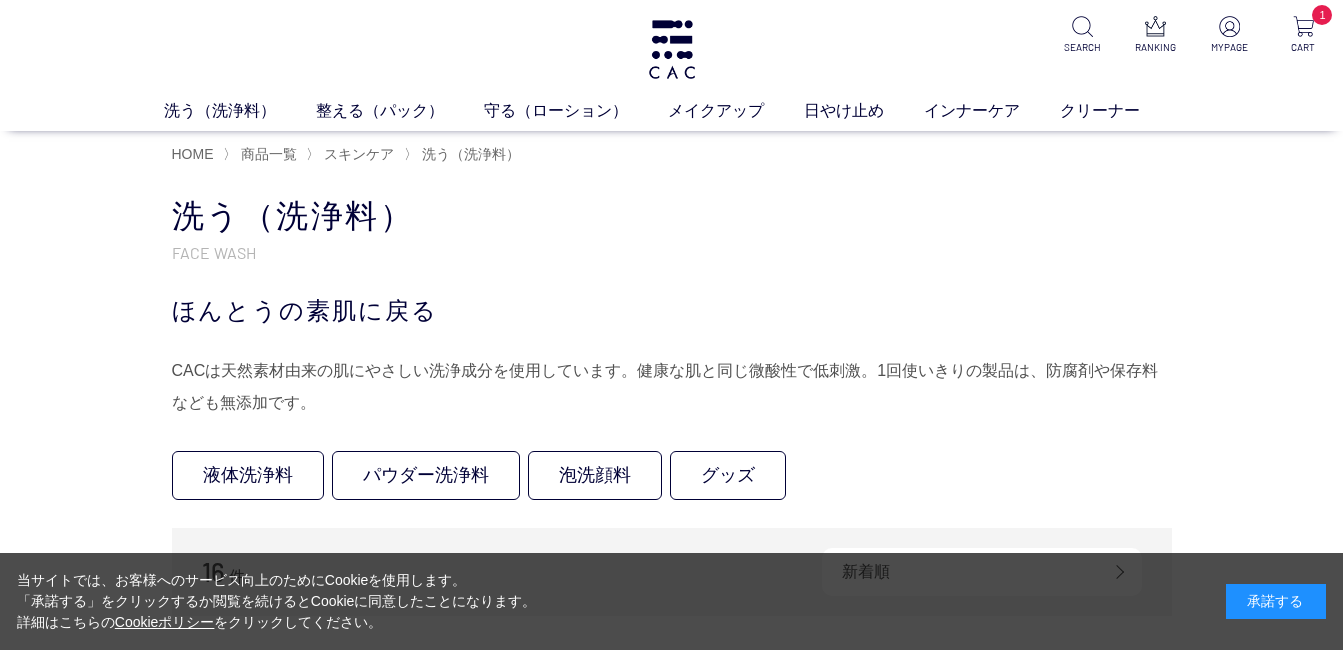 scroll, scrollTop: 0, scrollLeft: 0, axis: both 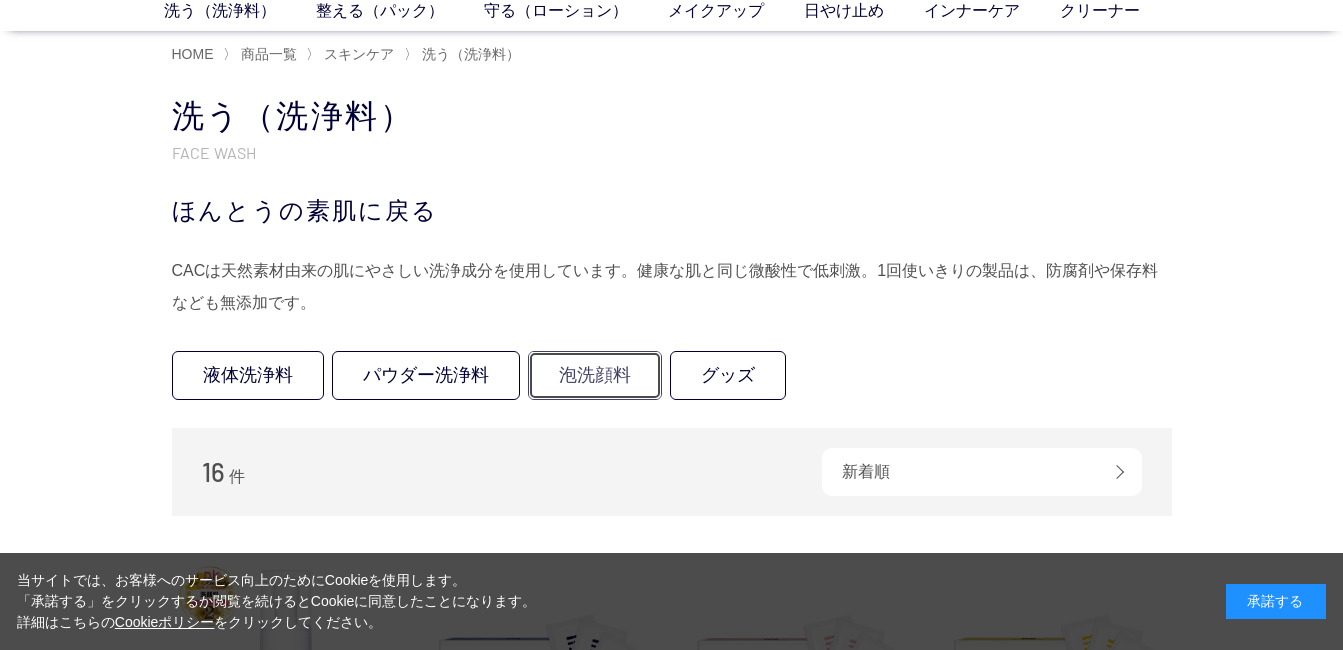 click on "泡洗顔料" at bounding box center [595, 375] 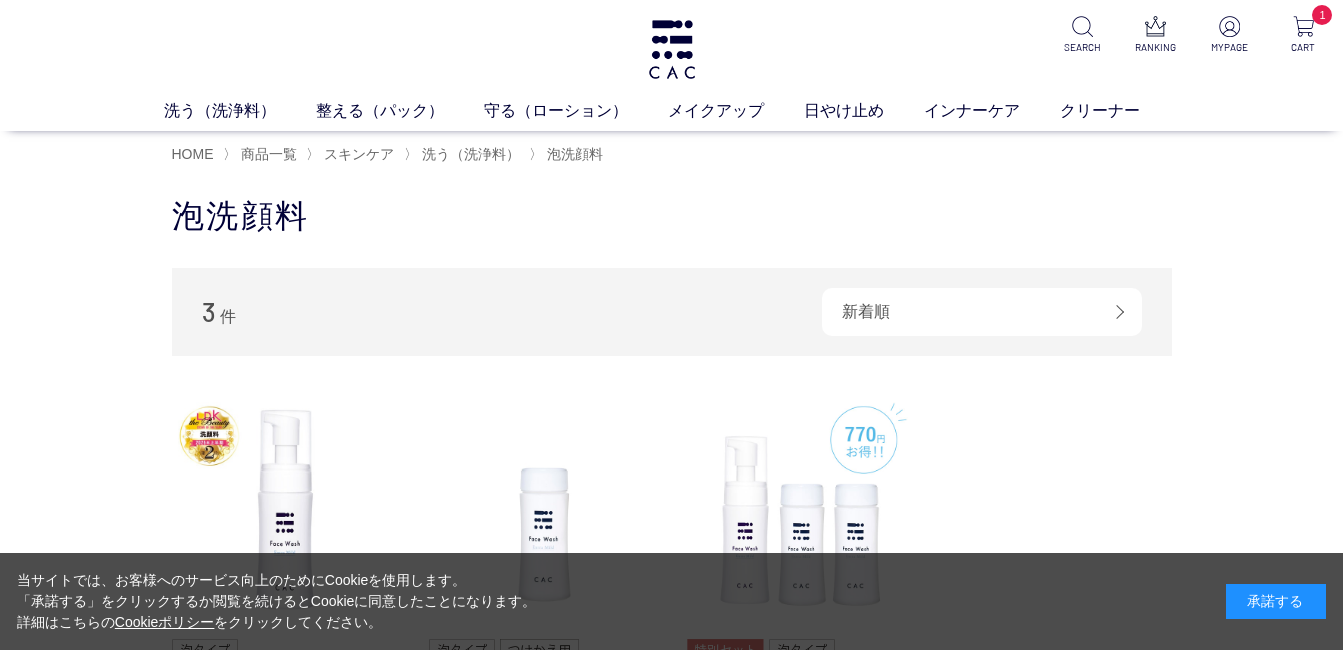 scroll, scrollTop: 0, scrollLeft: 0, axis: both 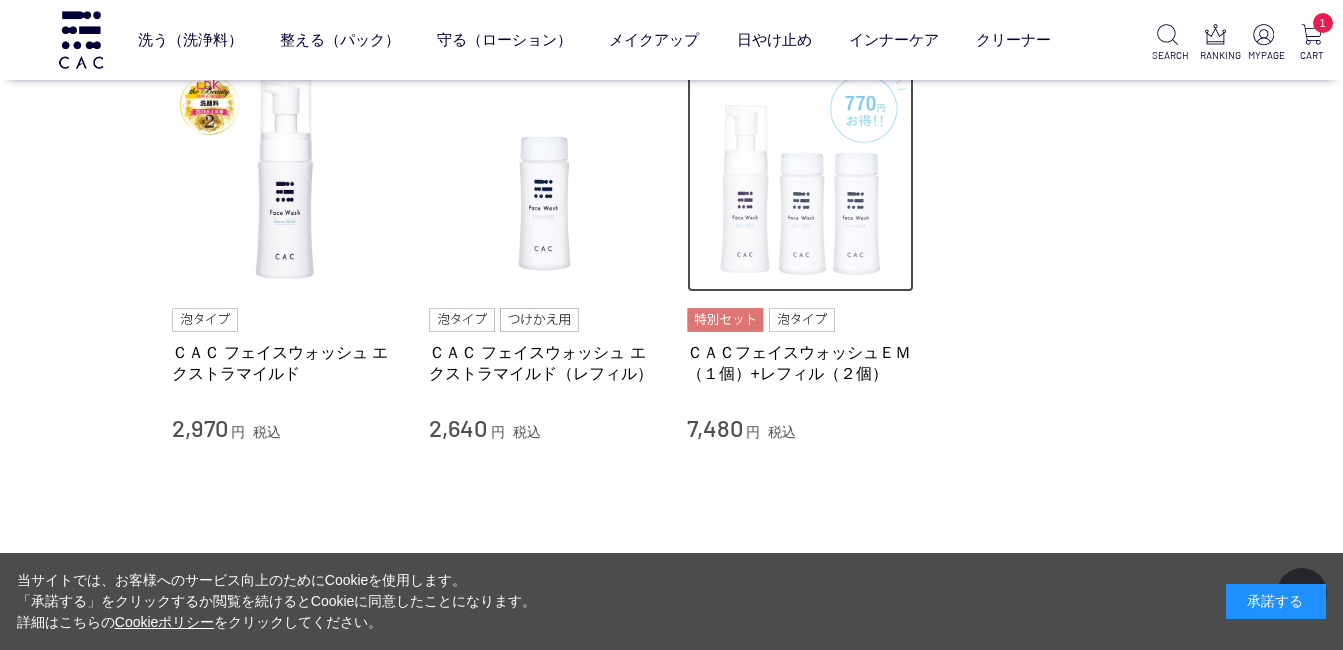 click at bounding box center [801, 179] 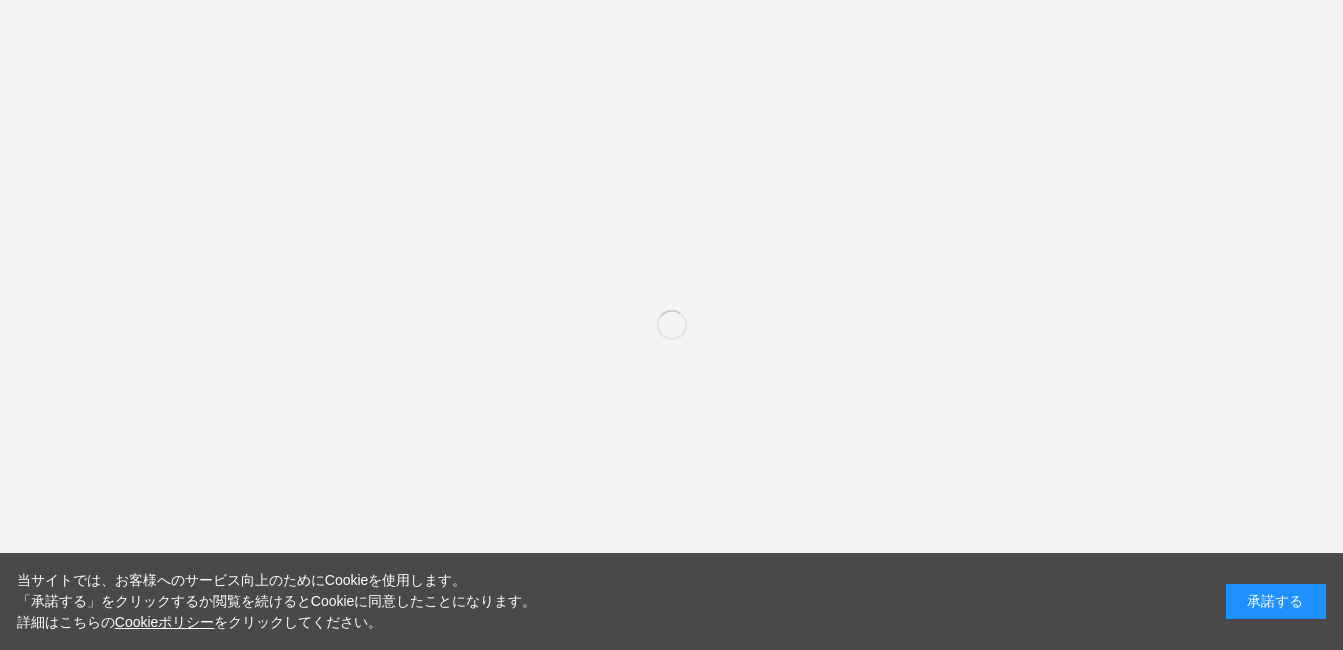 scroll, scrollTop: 0, scrollLeft: 0, axis: both 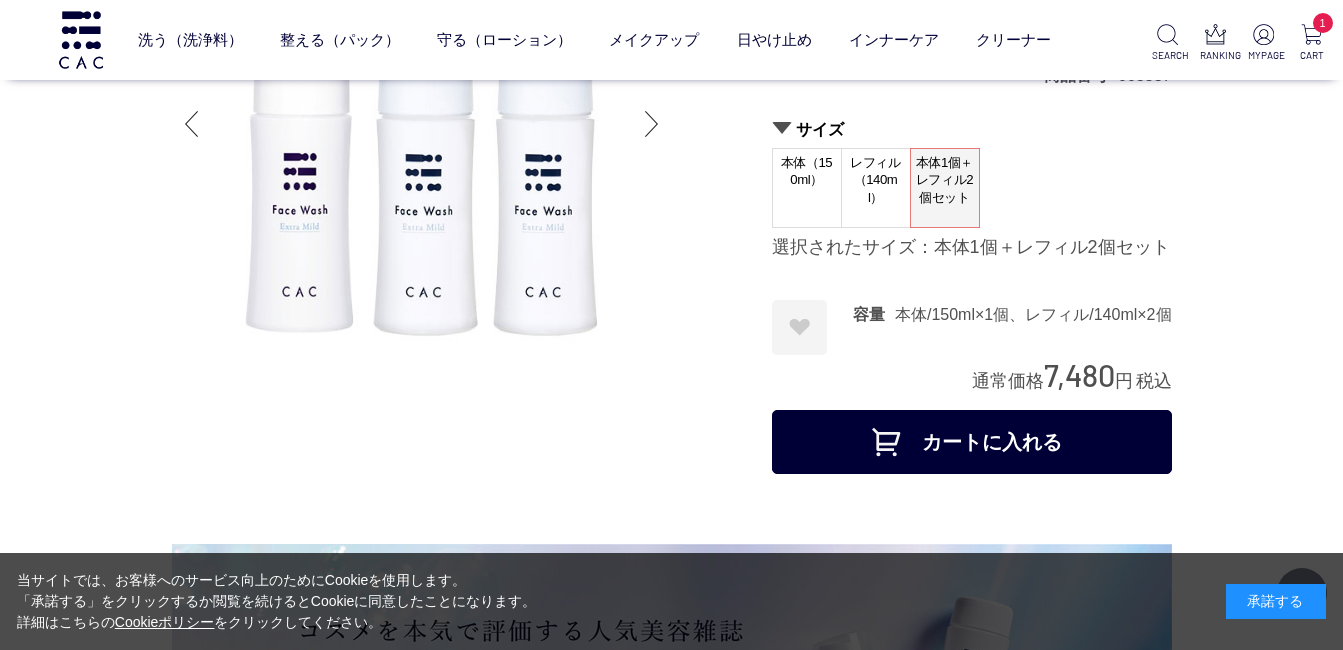 click on "カートに入れる" at bounding box center [972, 442] 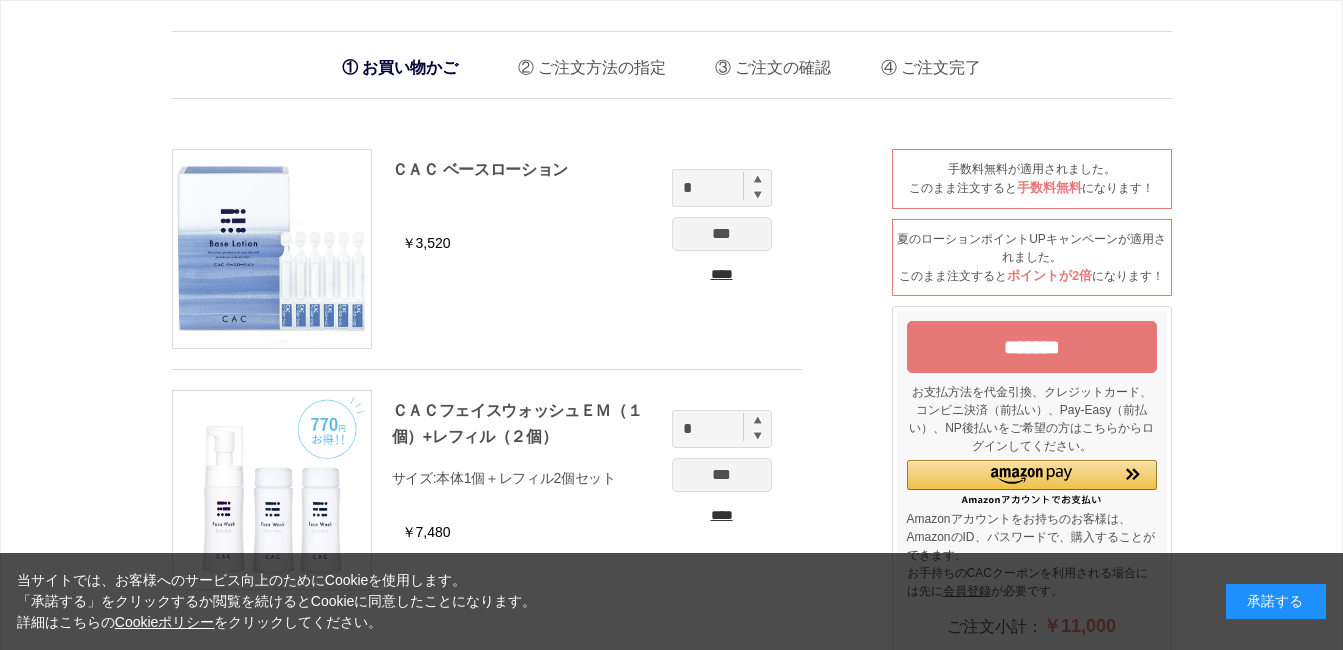 scroll, scrollTop: 0, scrollLeft: 0, axis: both 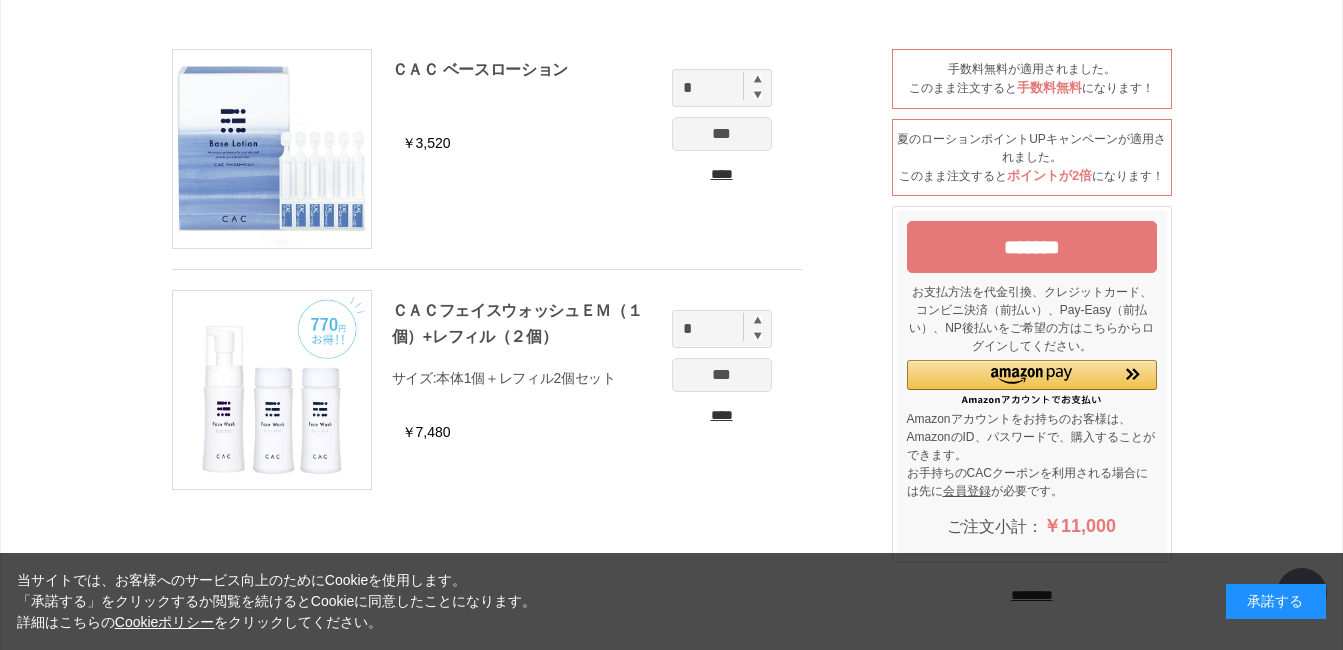 click on "*******" at bounding box center [1032, 247] 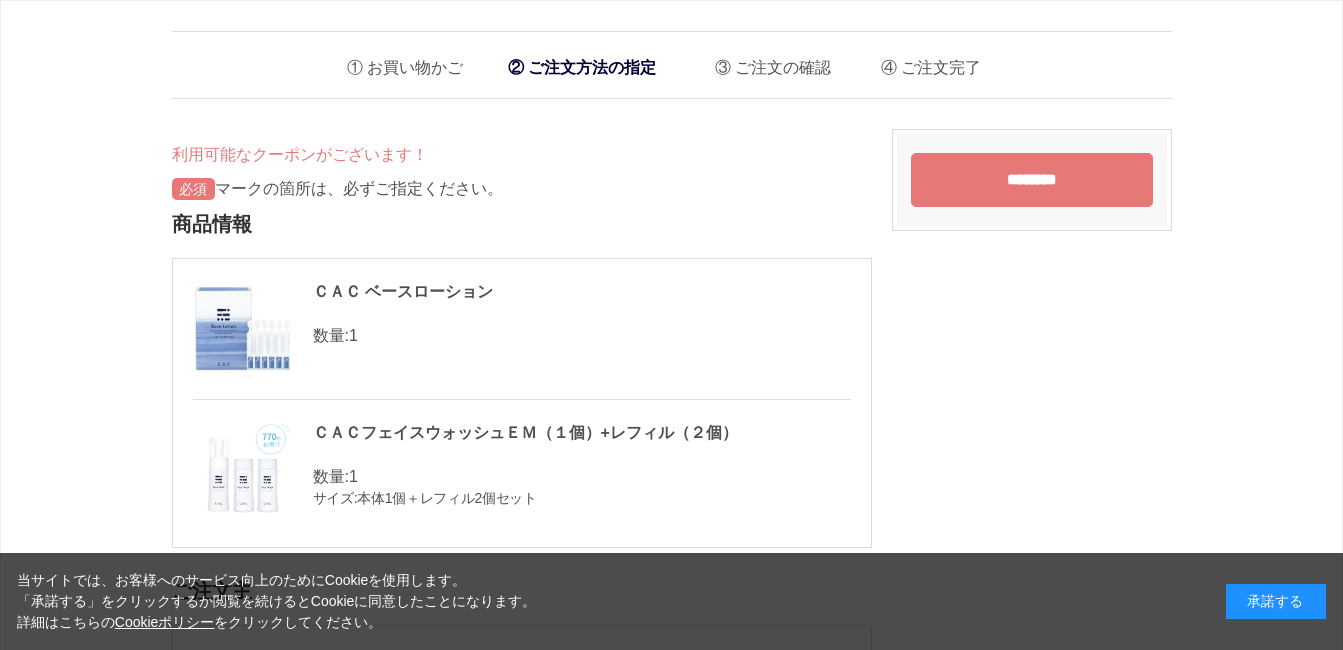 scroll, scrollTop: 0, scrollLeft: 0, axis: both 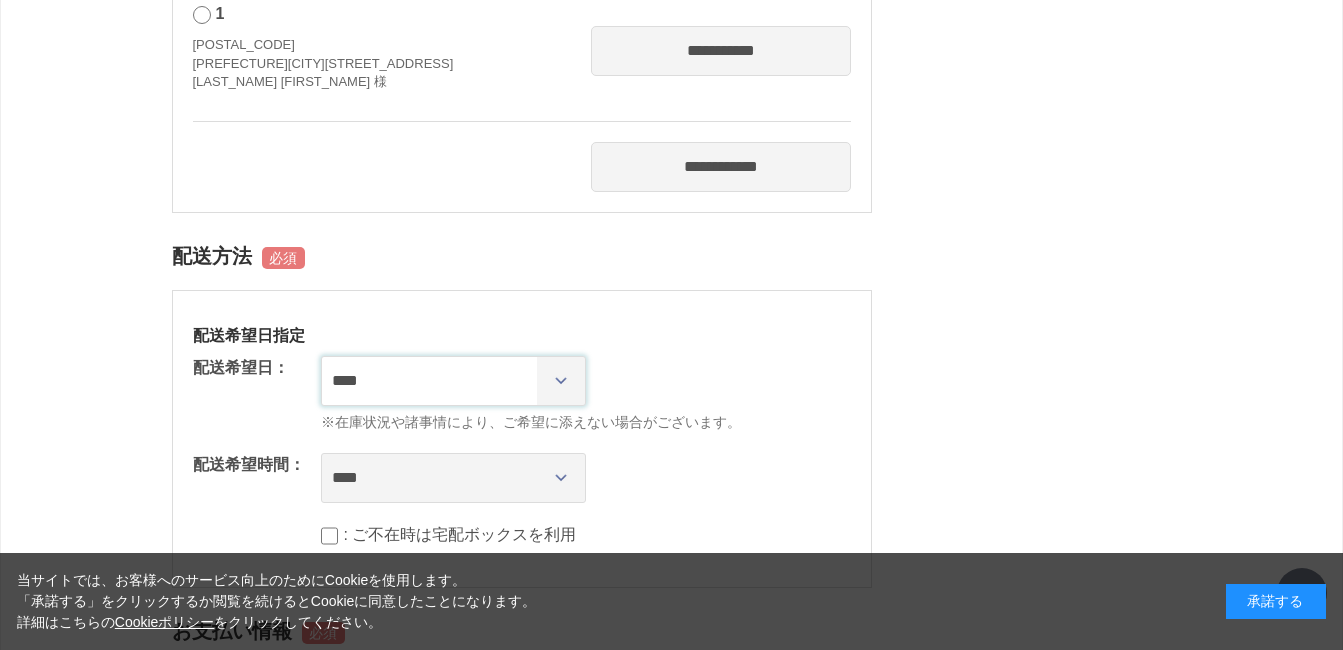 click on "**********" at bounding box center (453, 381) 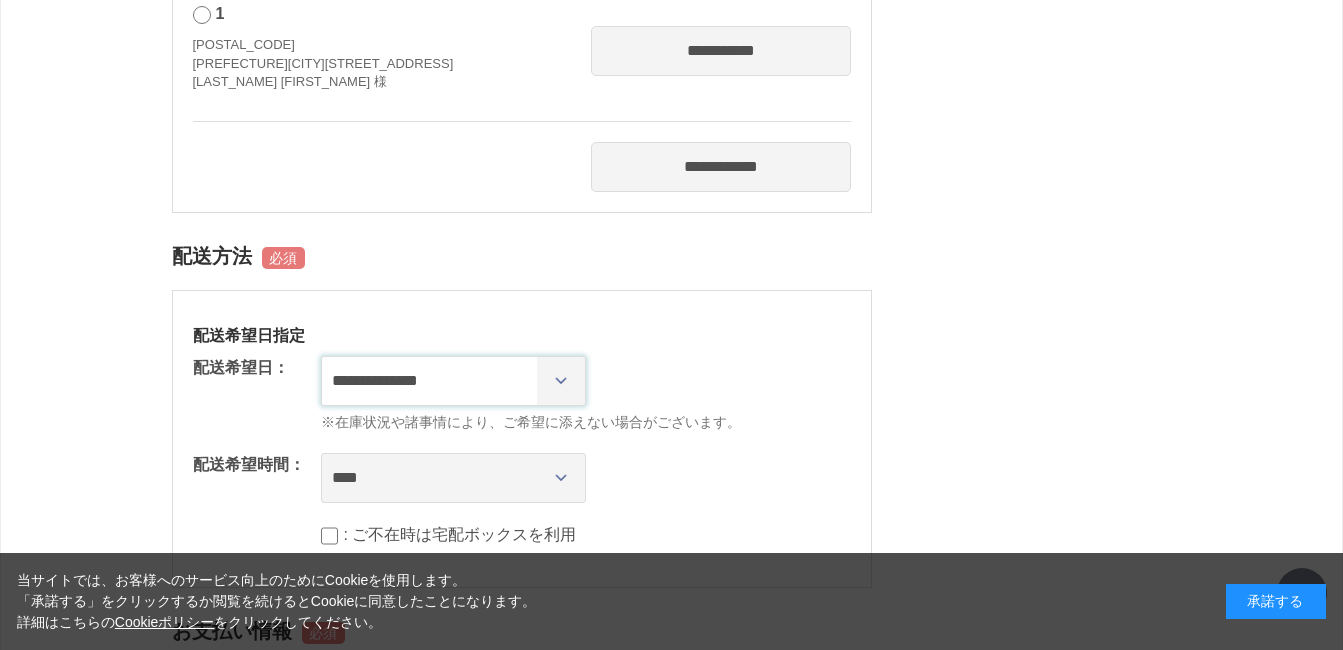 click on "**********" at bounding box center (453, 381) 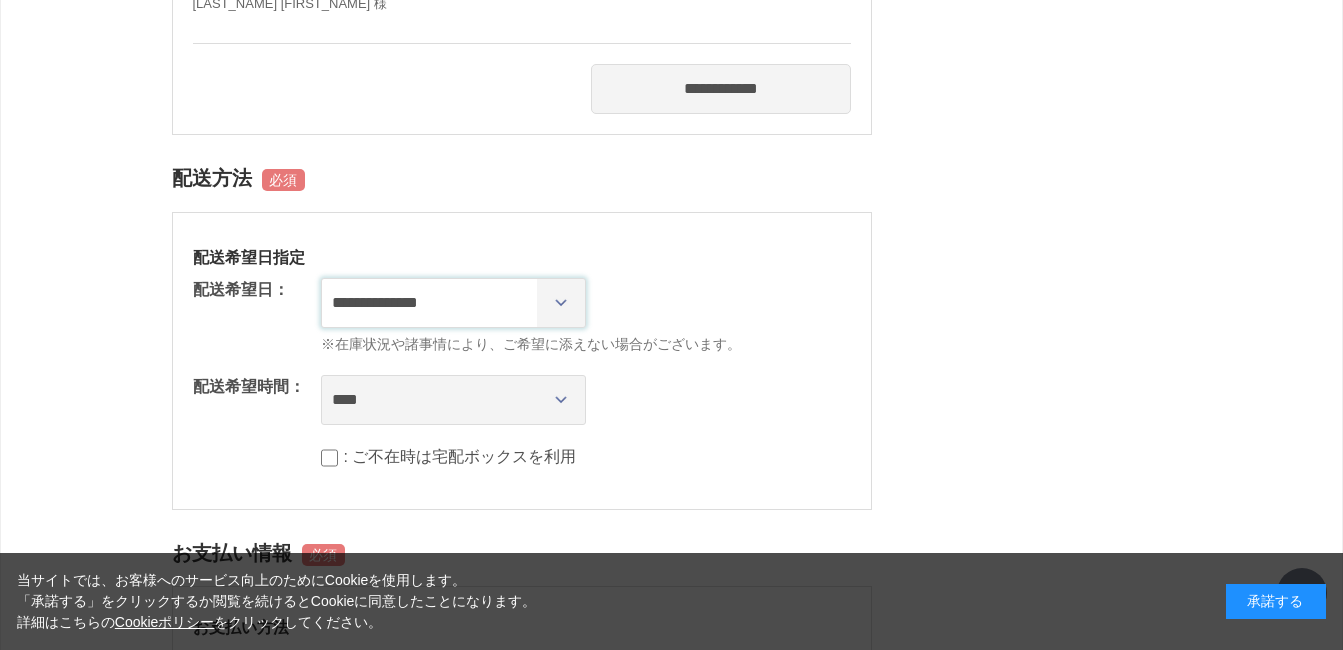 scroll, scrollTop: 1100, scrollLeft: 0, axis: vertical 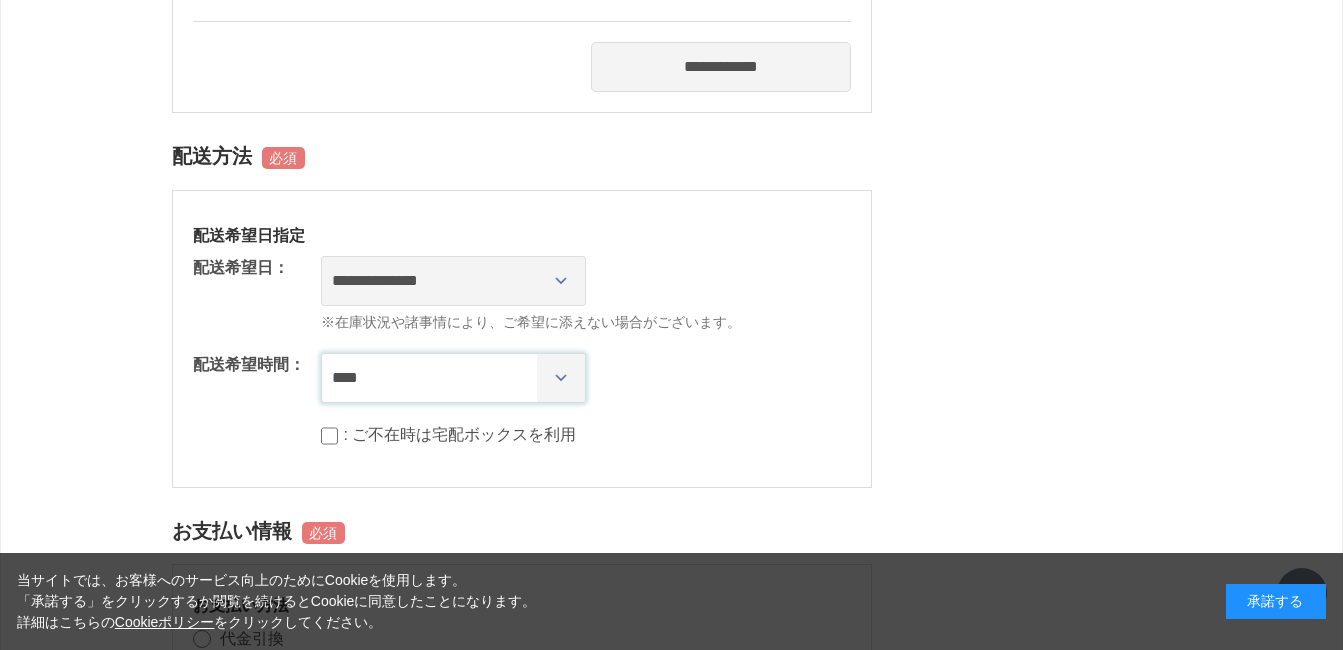 click on "**** *** ****** ****** ****** ******" at bounding box center [453, 378] 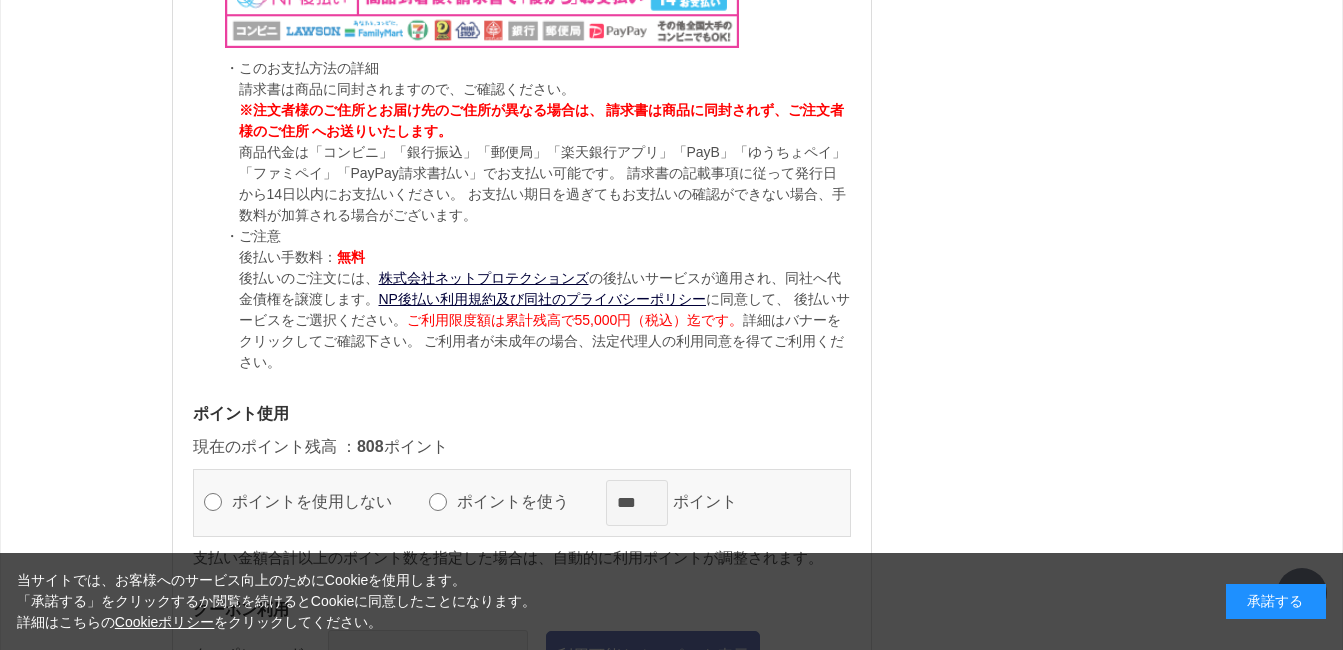scroll, scrollTop: 2000, scrollLeft: 0, axis: vertical 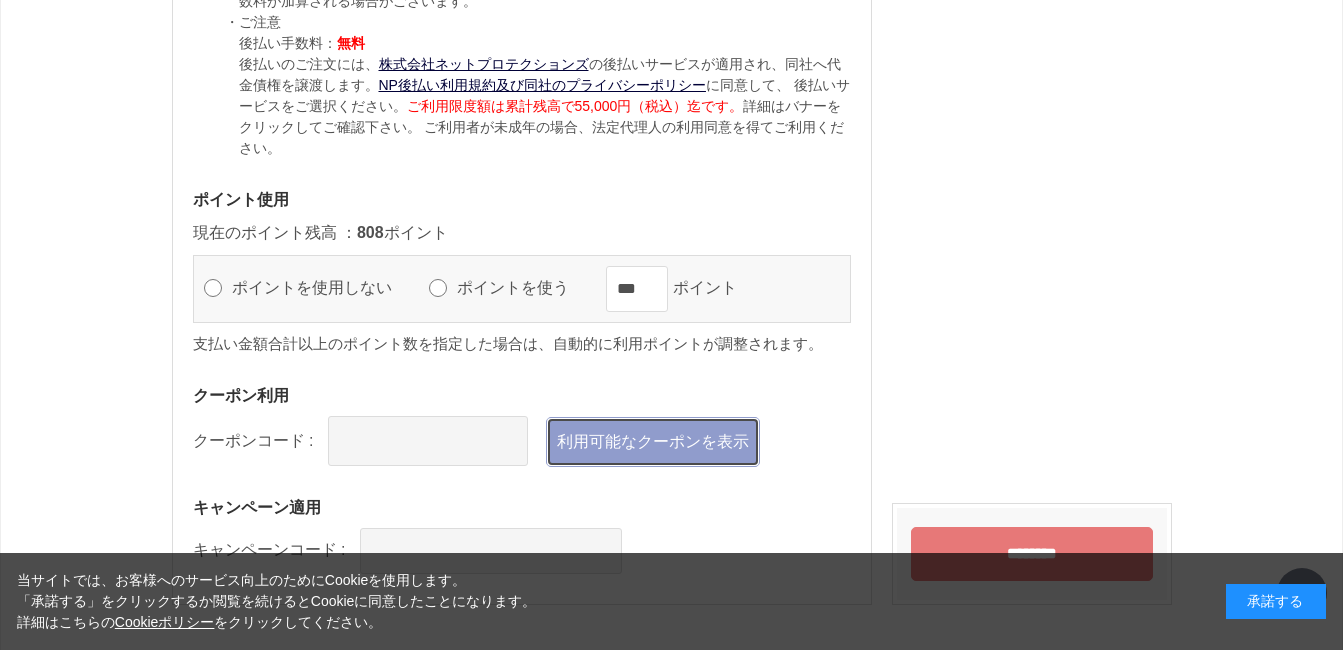 click on "利用可能なクーポンを表示" at bounding box center [653, 442] 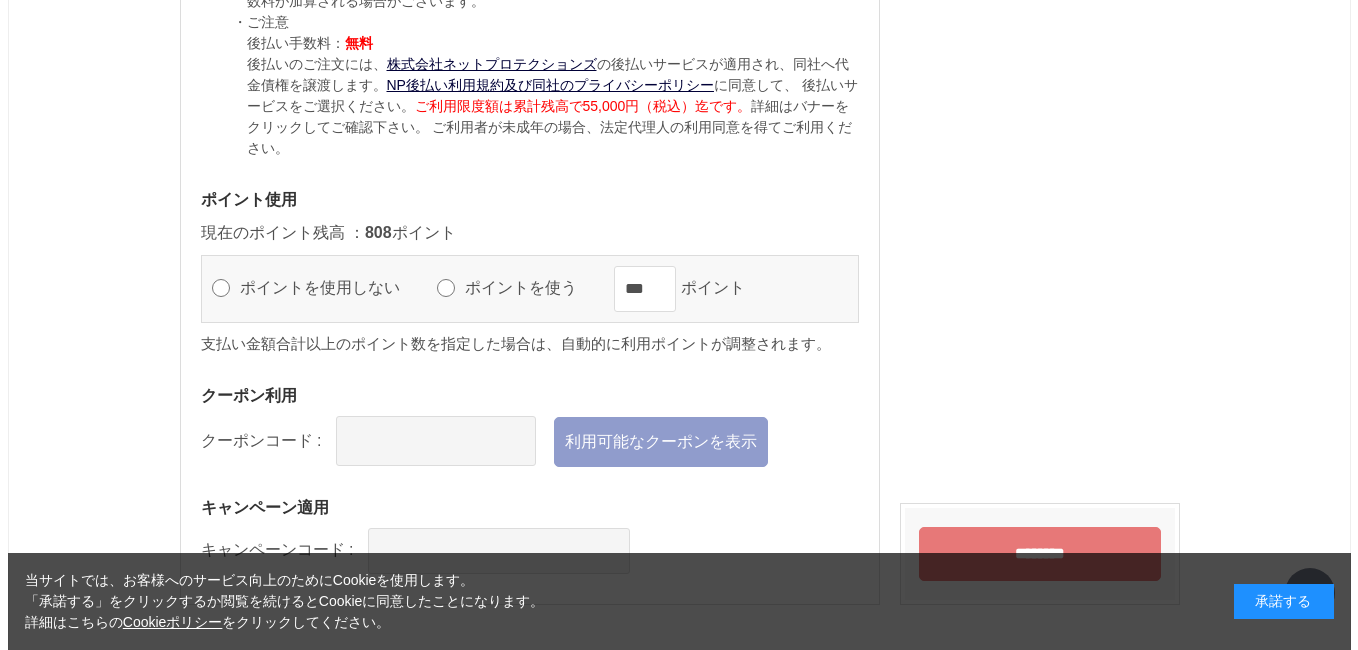 scroll, scrollTop: 0, scrollLeft: 0, axis: both 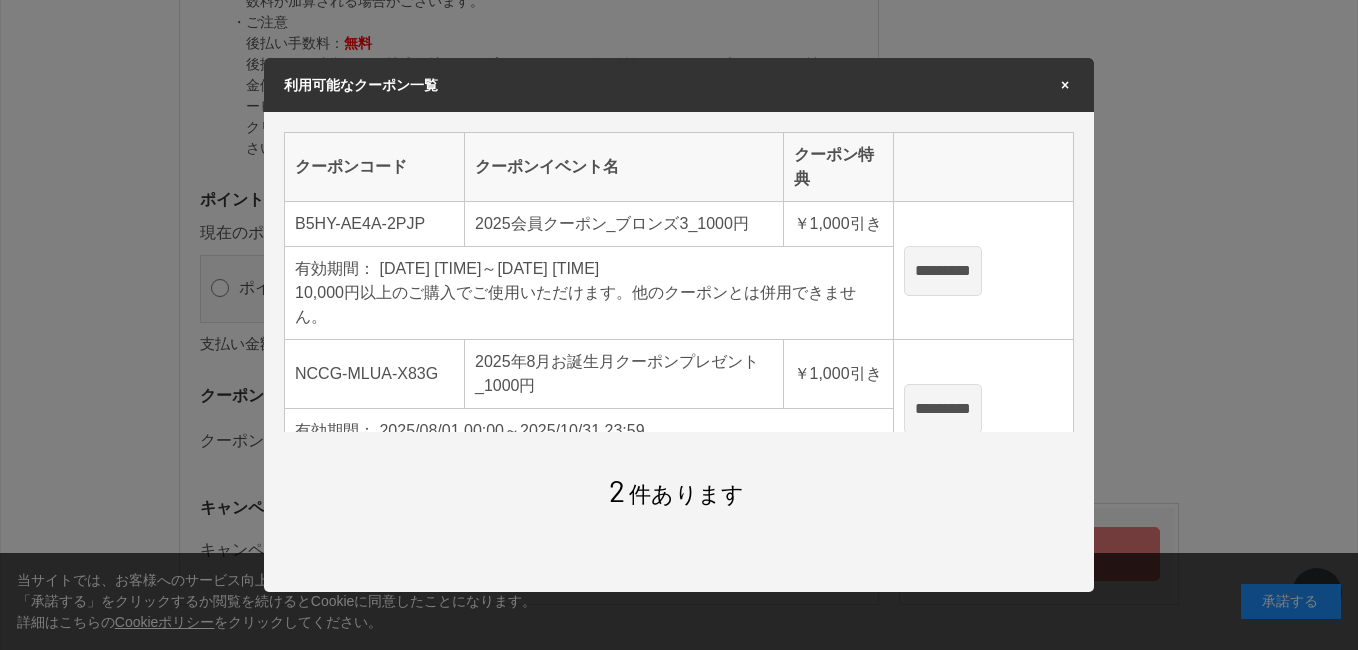 click on "*********" at bounding box center (943, 271) 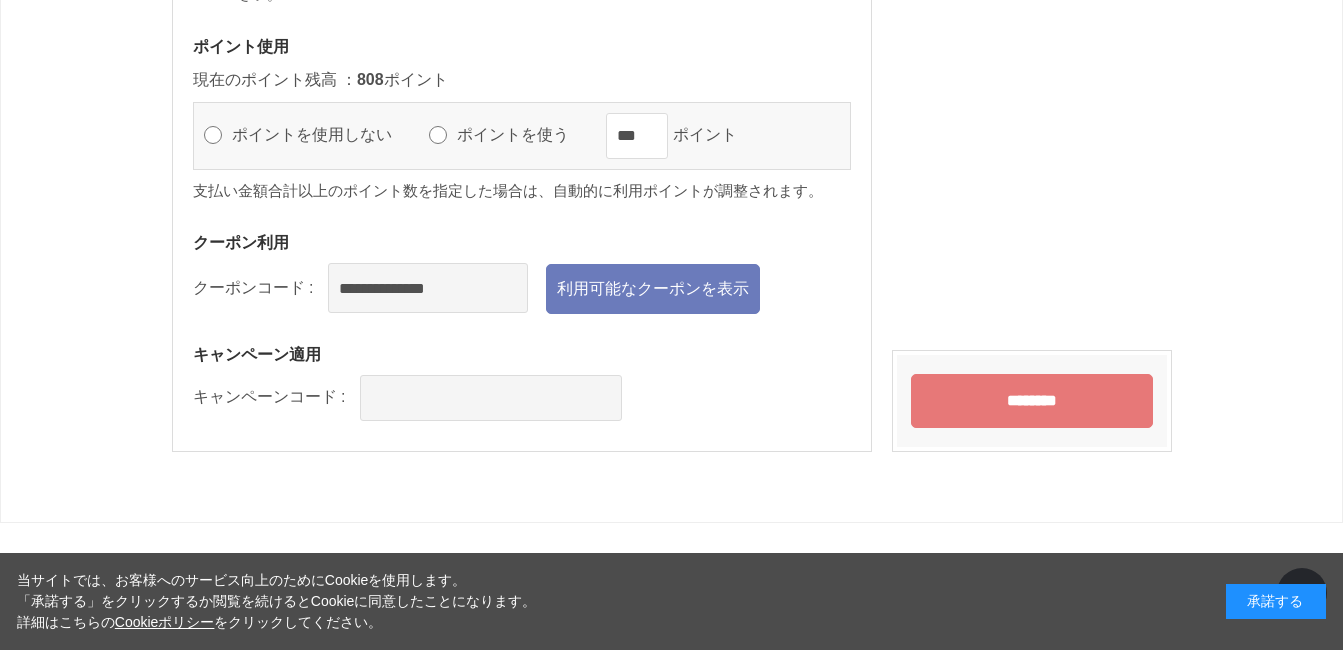 scroll, scrollTop: 2320, scrollLeft: 0, axis: vertical 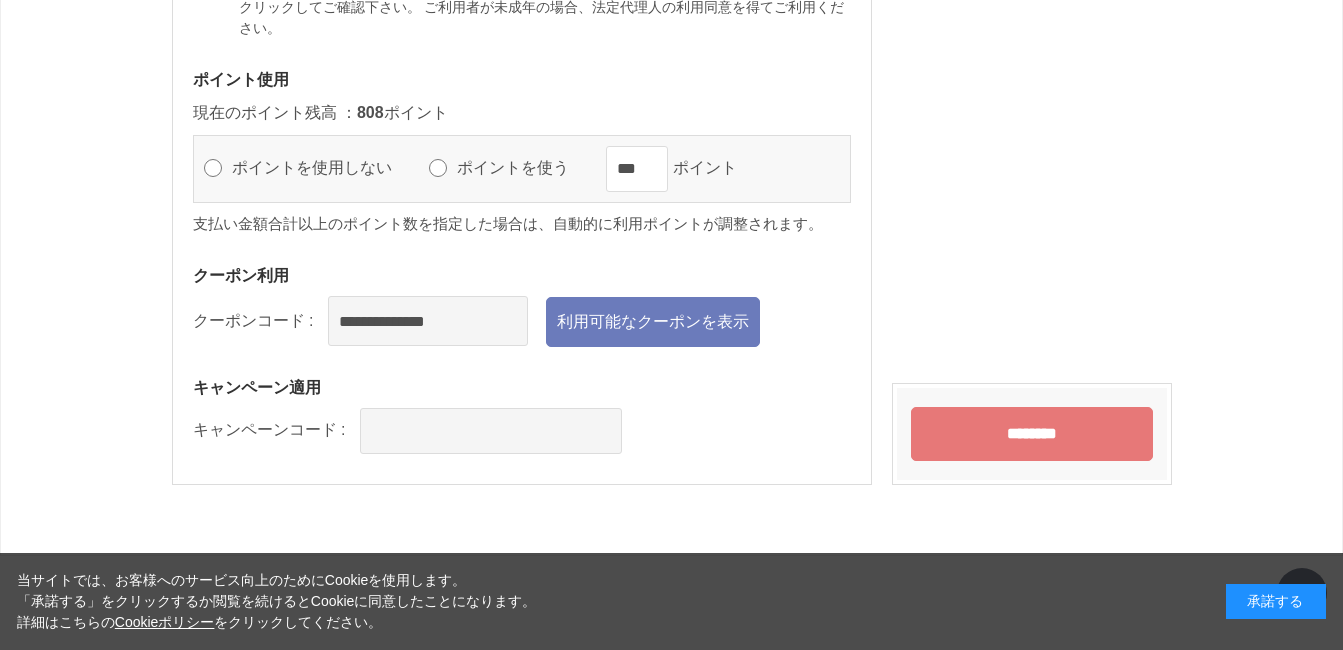 click on "********" at bounding box center [1032, 434] 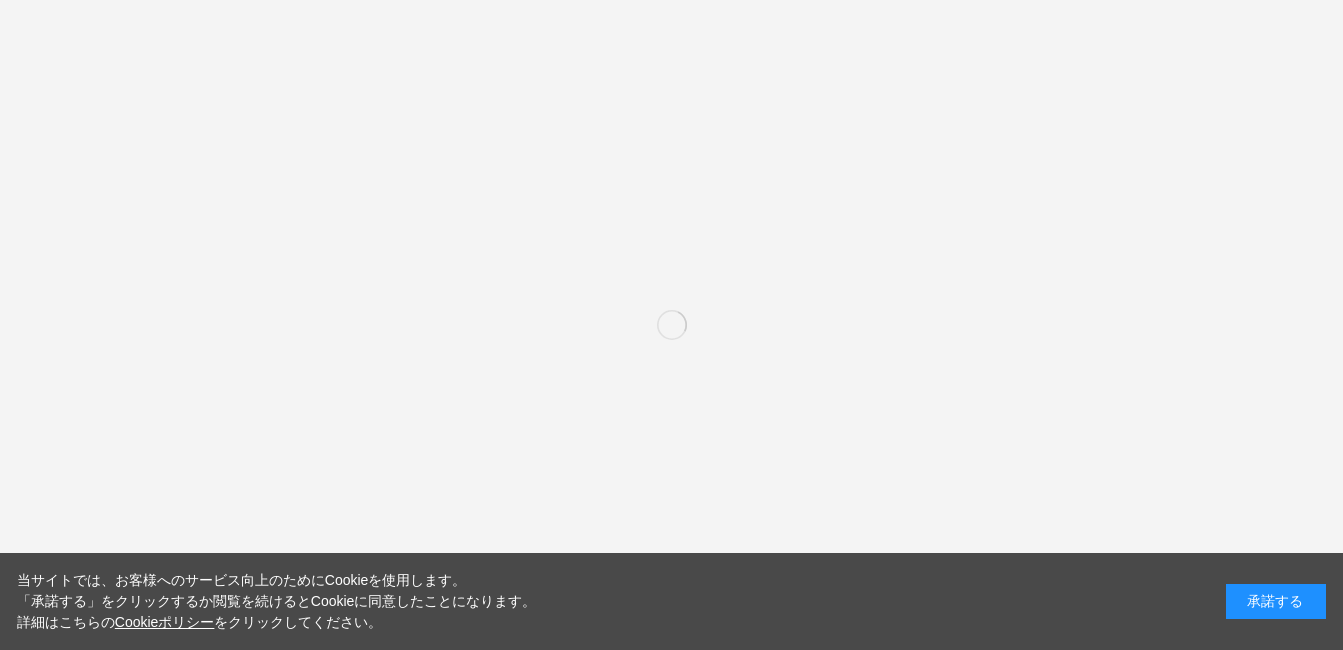 scroll, scrollTop: 0, scrollLeft: 0, axis: both 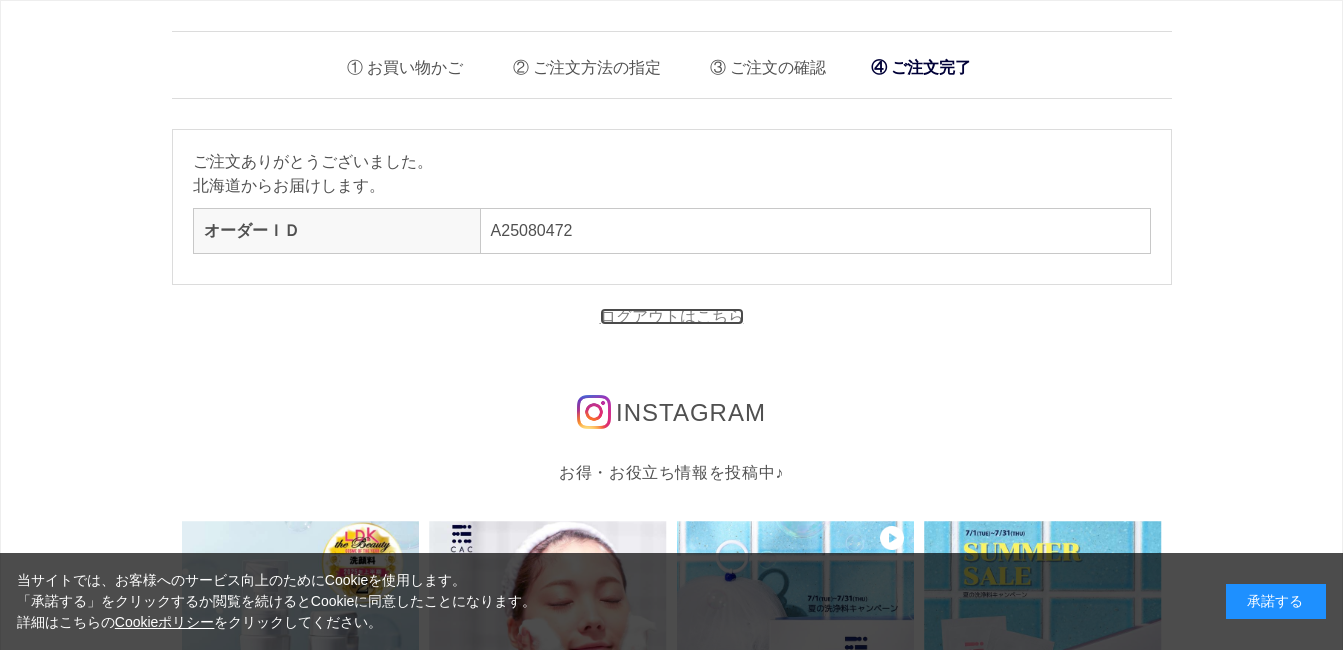 click on "ログアウトはこちら" at bounding box center (672, 316) 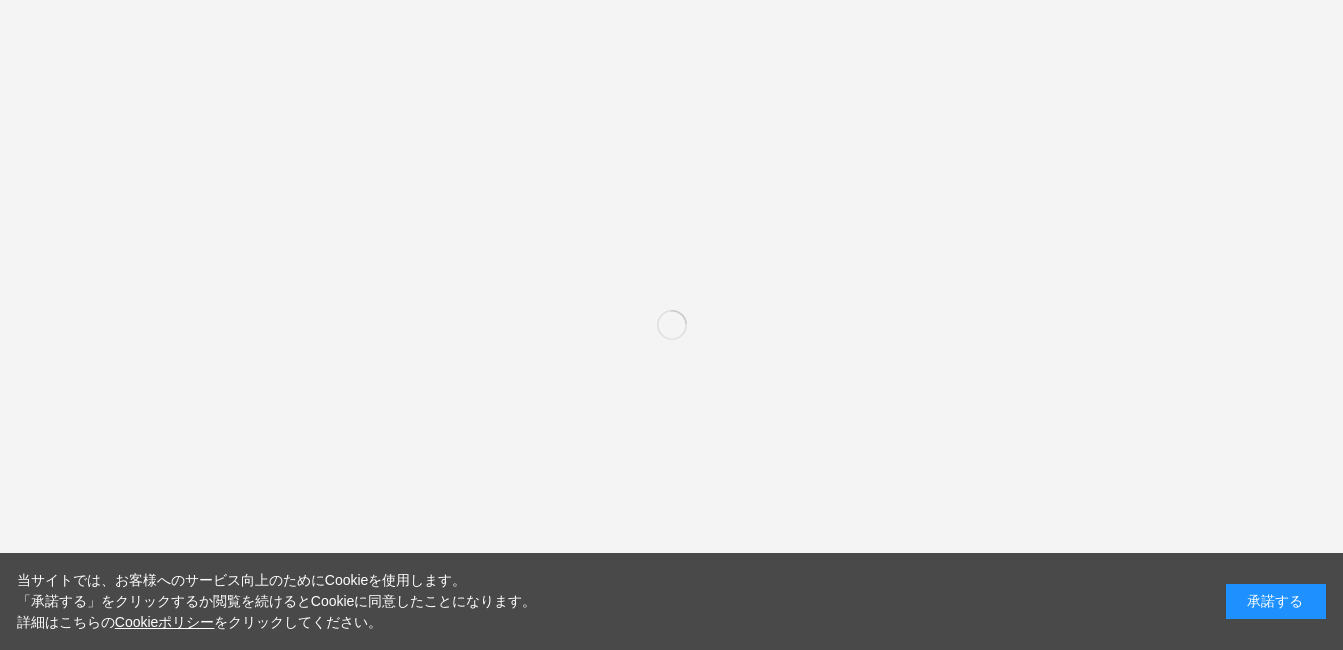scroll, scrollTop: 0, scrollLeft: 0, axis: both 